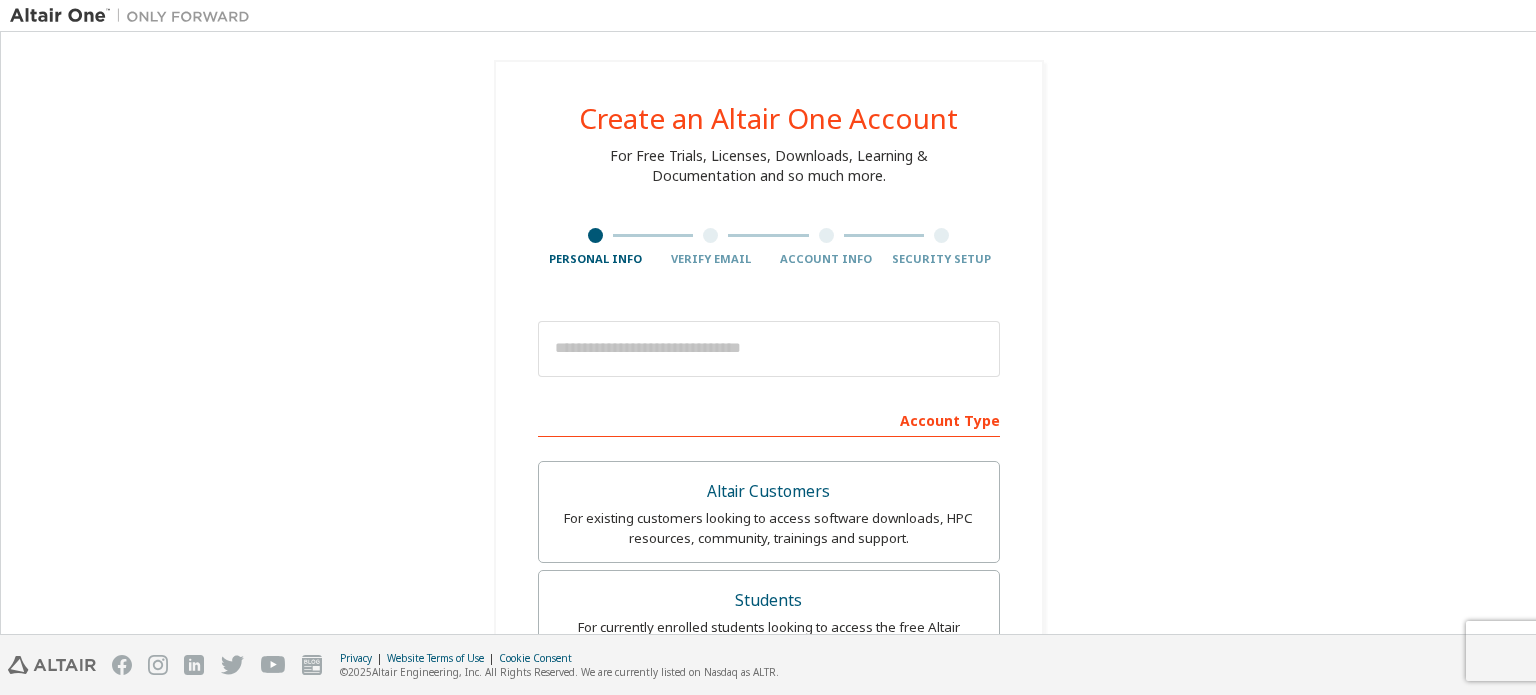 scroll, scrollTop: 0, scrollLeft: 0, axis: both 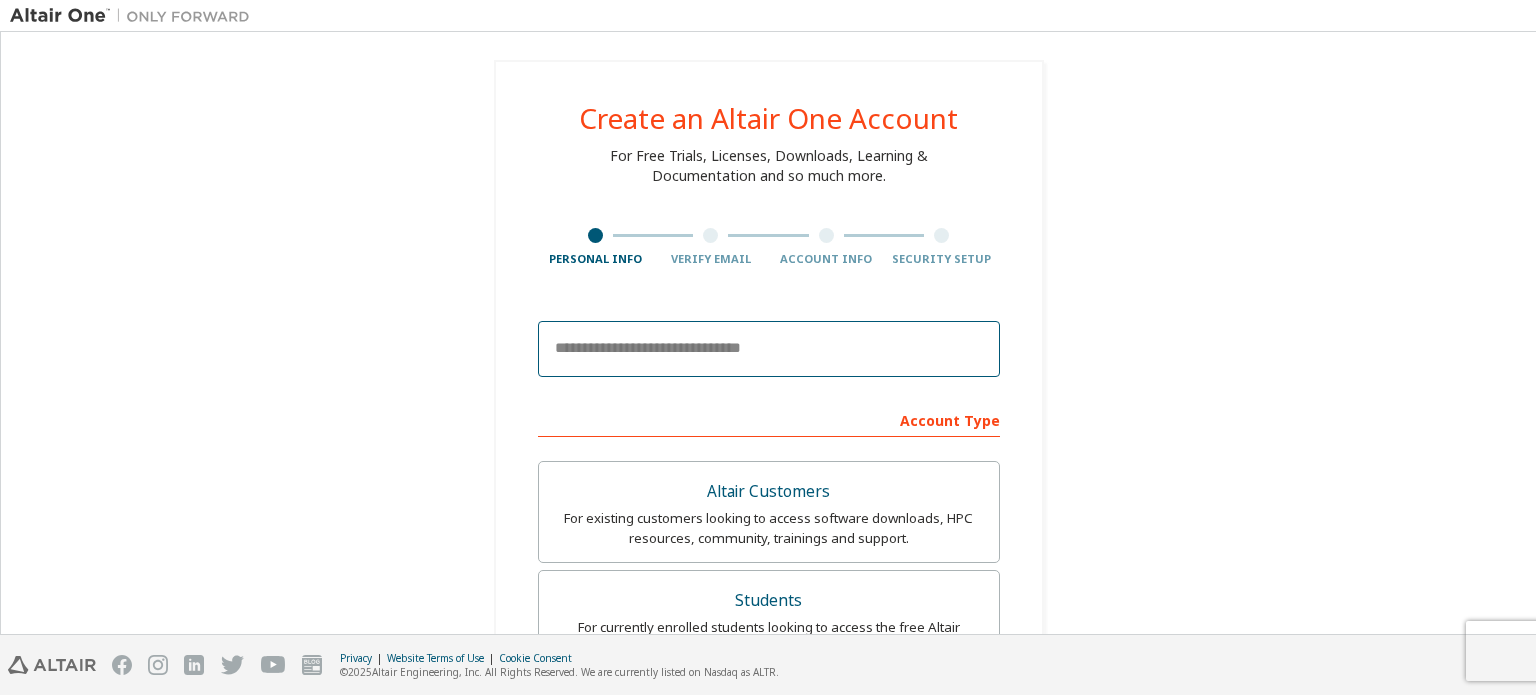 click at bounding box center [769, 349] 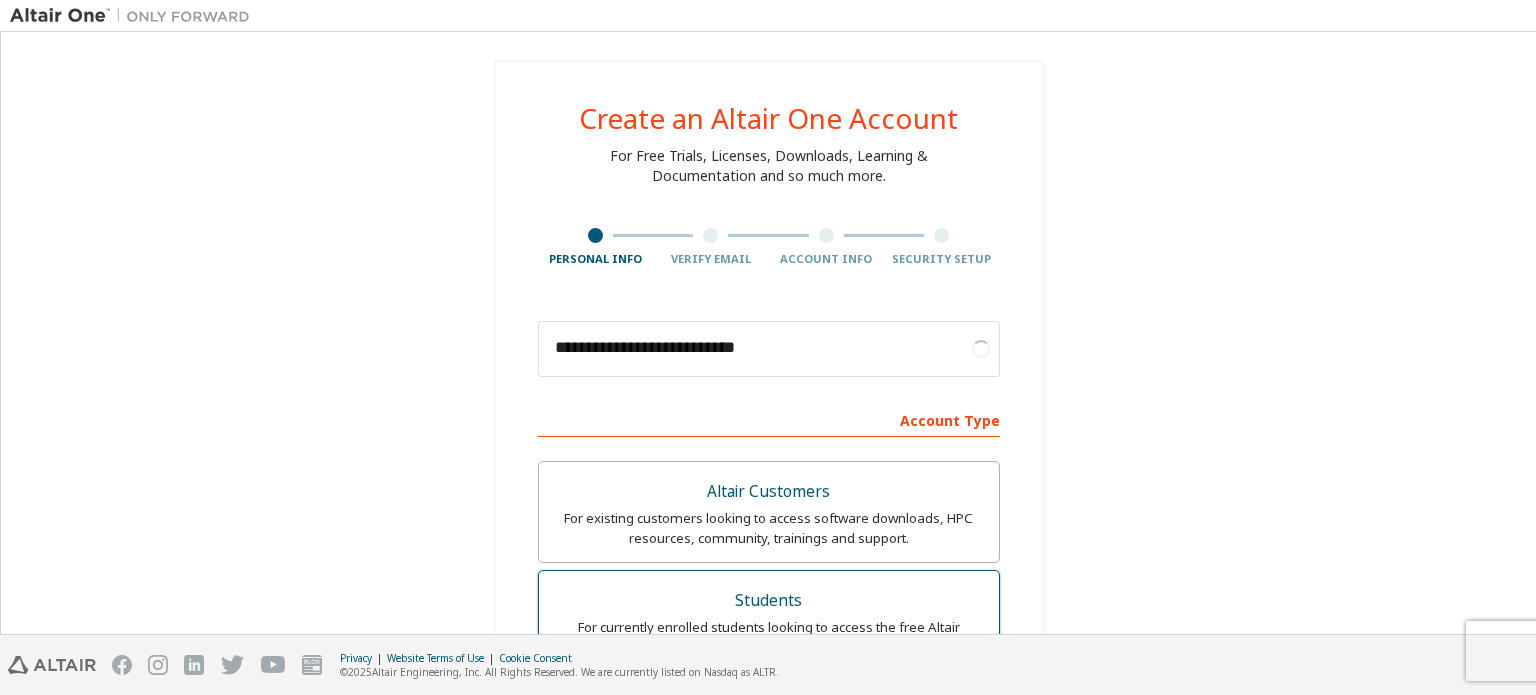 click on "Students" at bounding box center [769, 601] 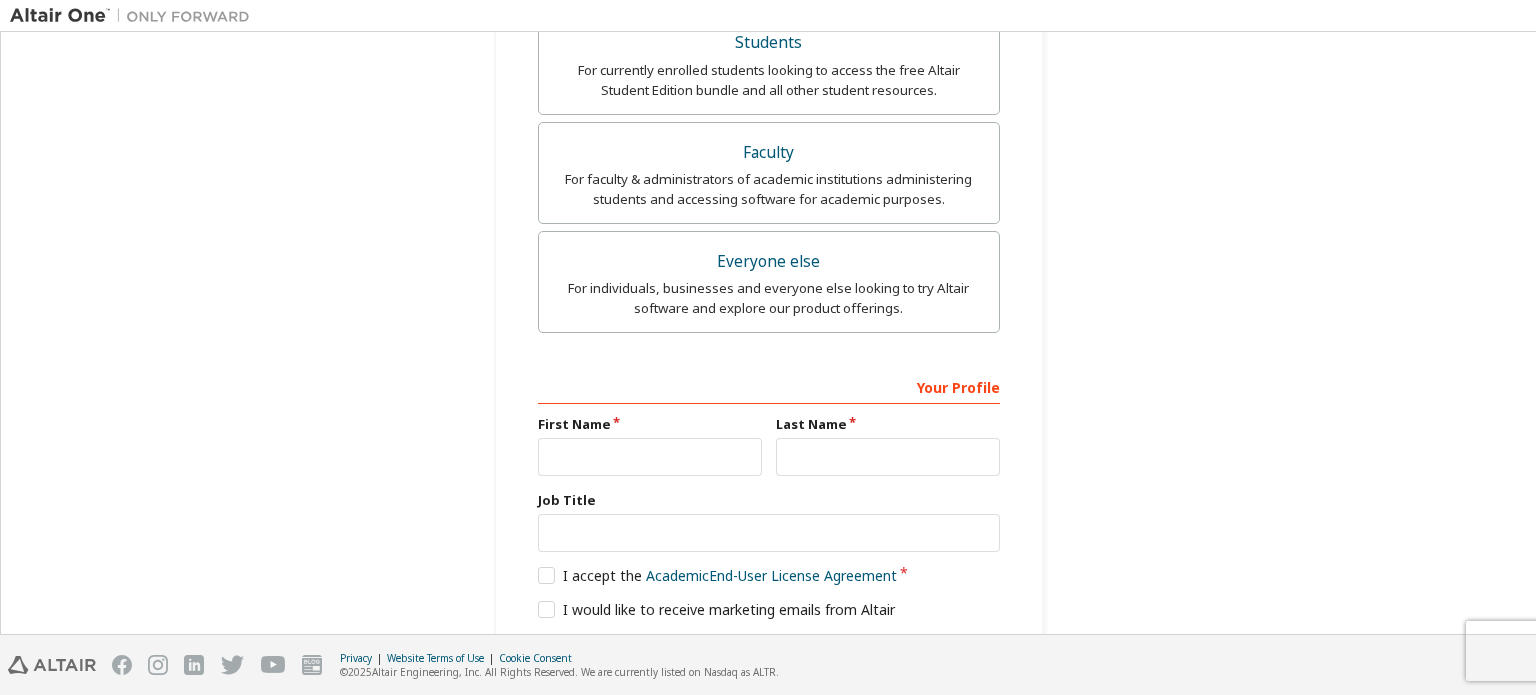 scroll, scrollTop: 654, scrollLeft: 0, axis: vertical 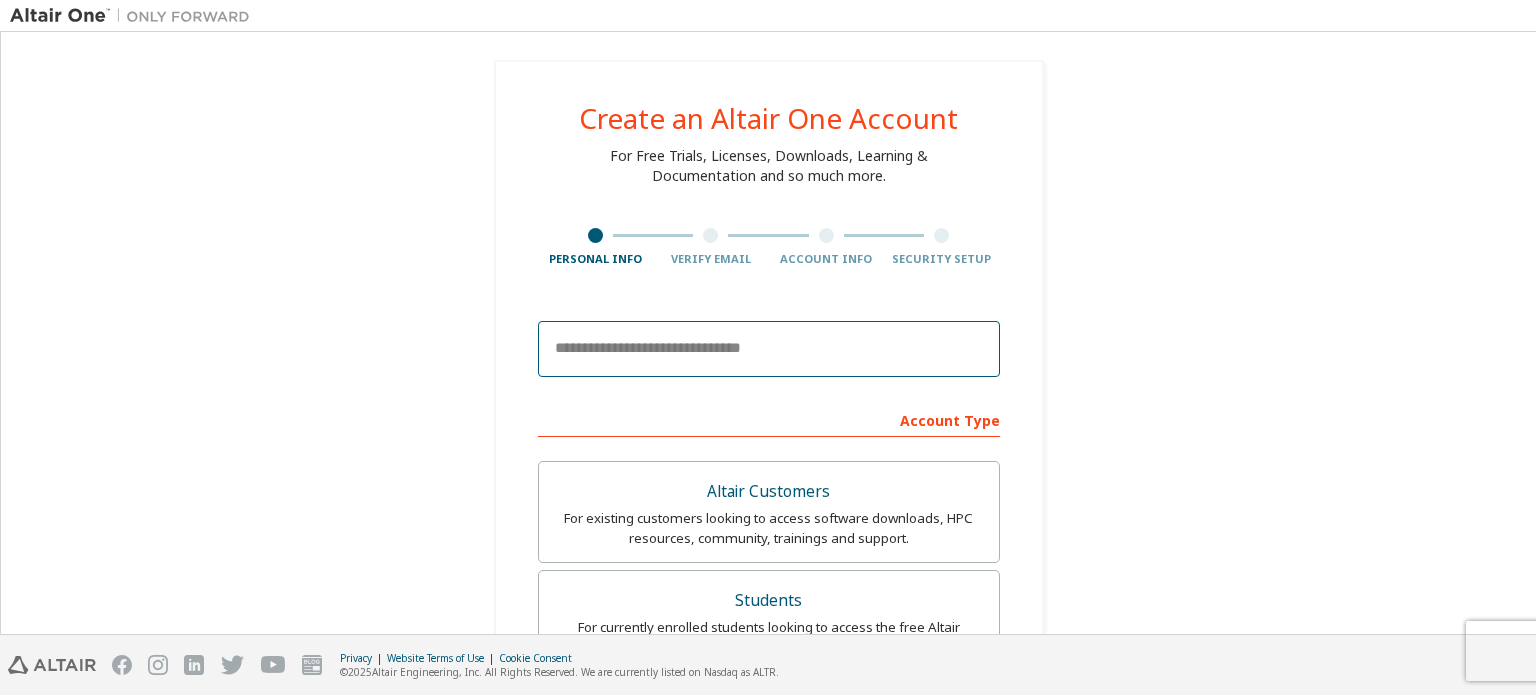 click at bounding box center (769, 349) 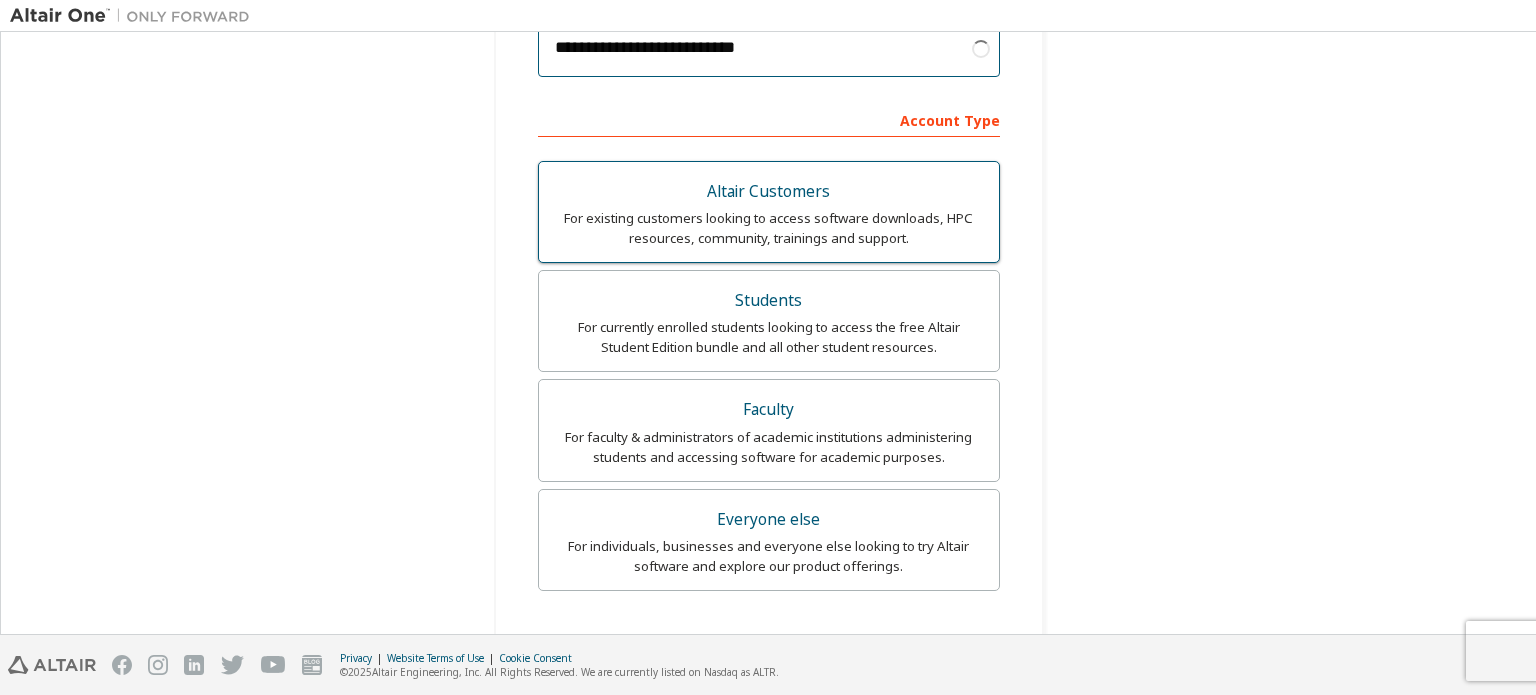 scroll, scrollTop: 348, scrollLeft: 0, axis: vertical 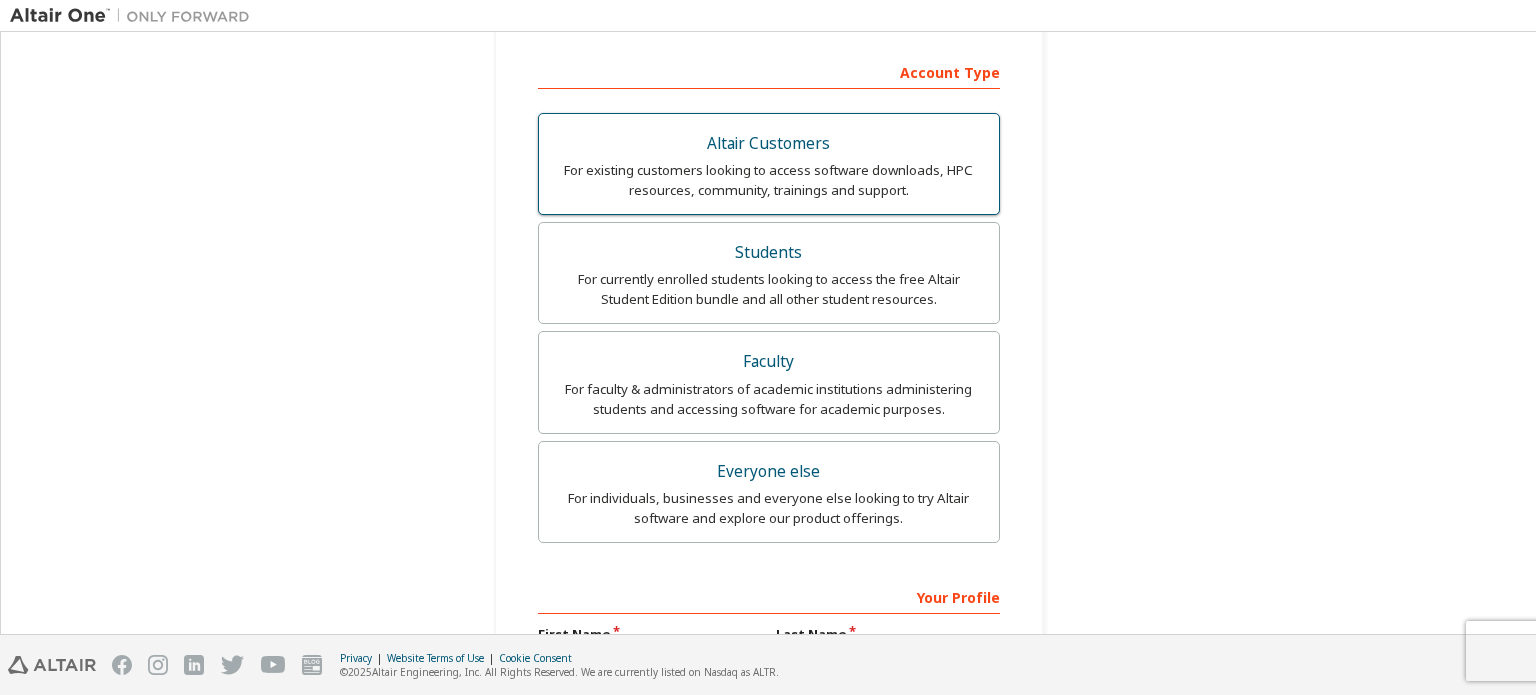click on "For individuals, businesses and everyone else looking to try Altair software and explore our product offerings." at bounding box center (769, 508) 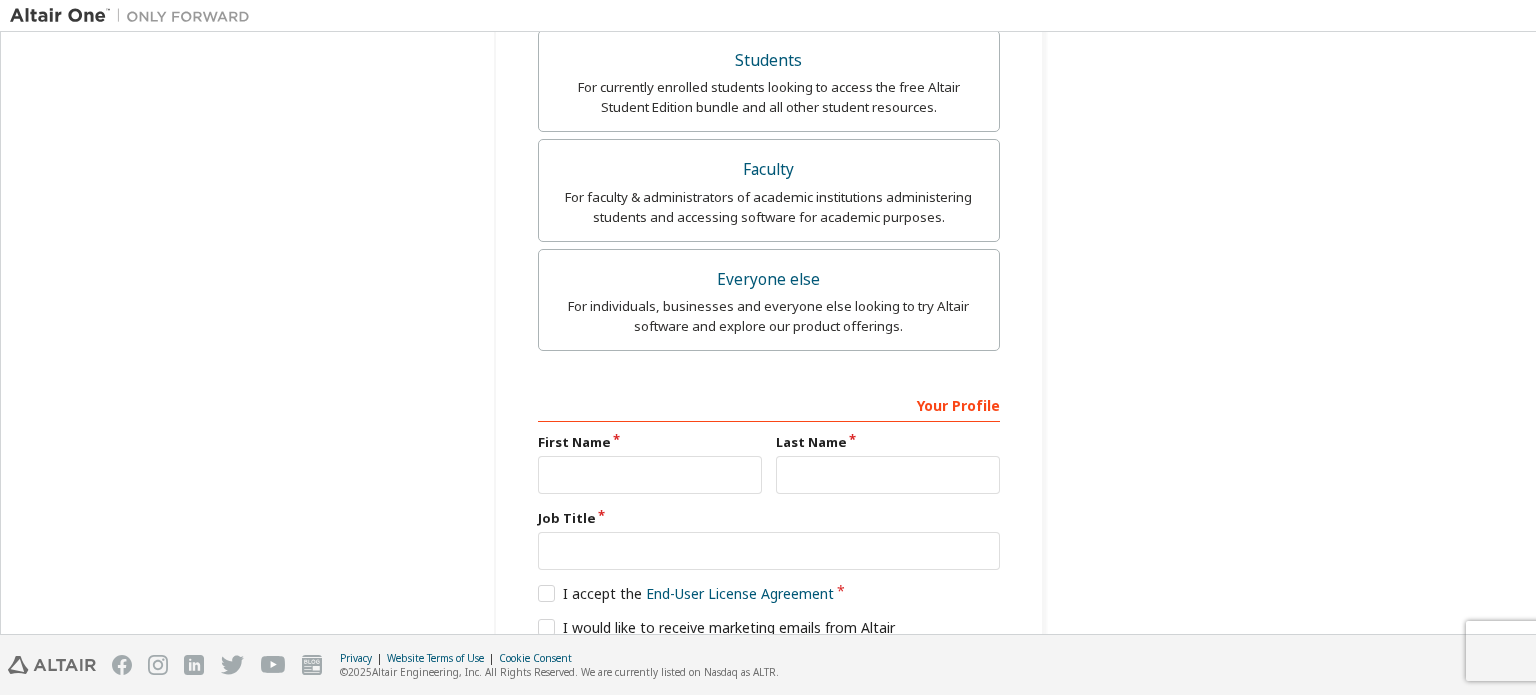 scroll, scrollTop: 616, scrollLeft: 0, axis: vertical 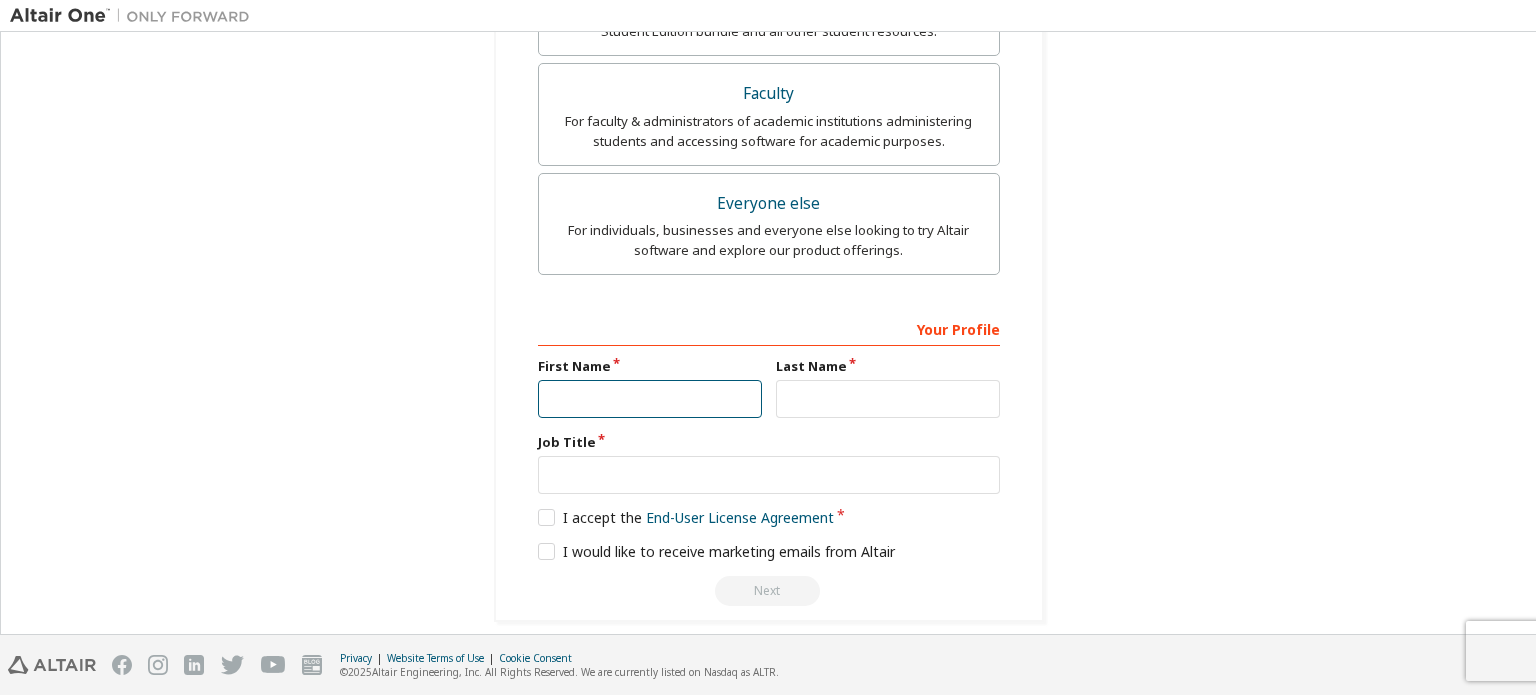 click at bounding box center (650, 399) 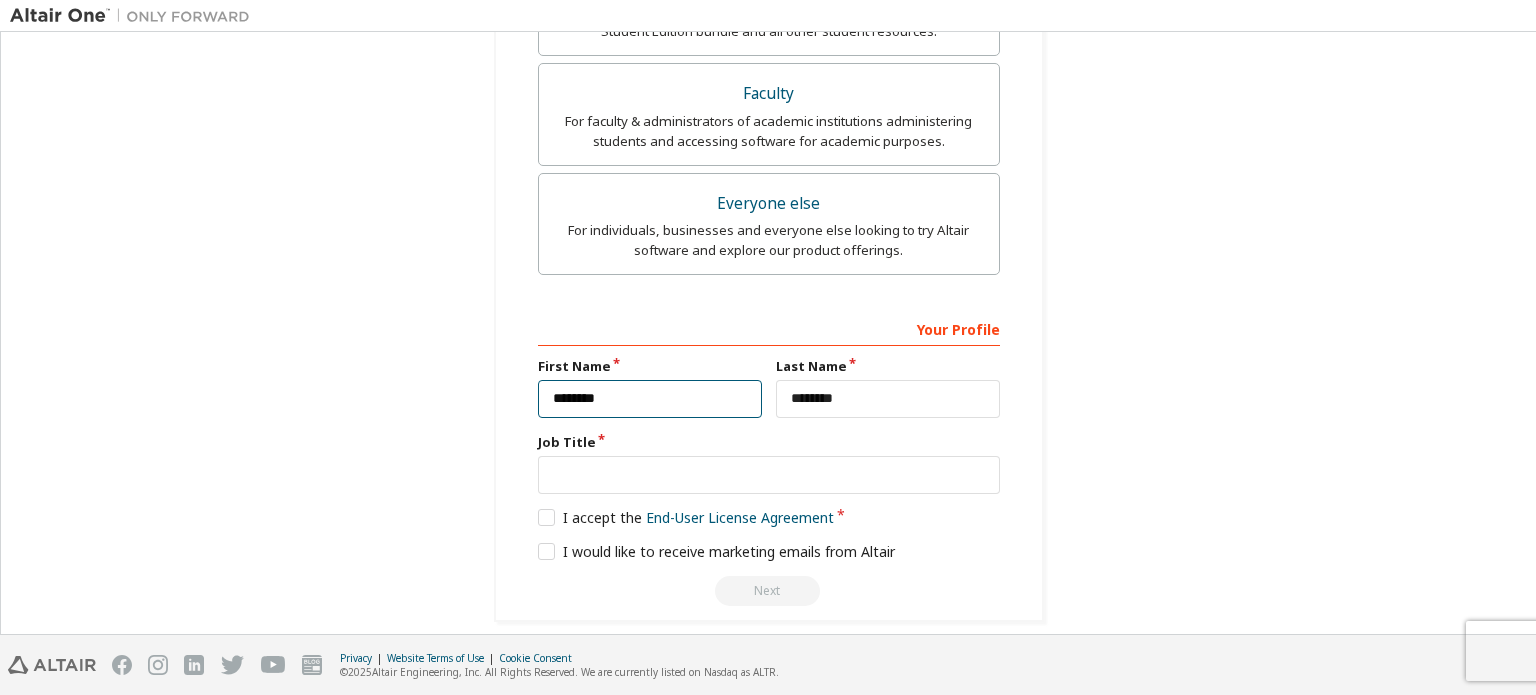 click on "********" at bounding box center (650, 399) 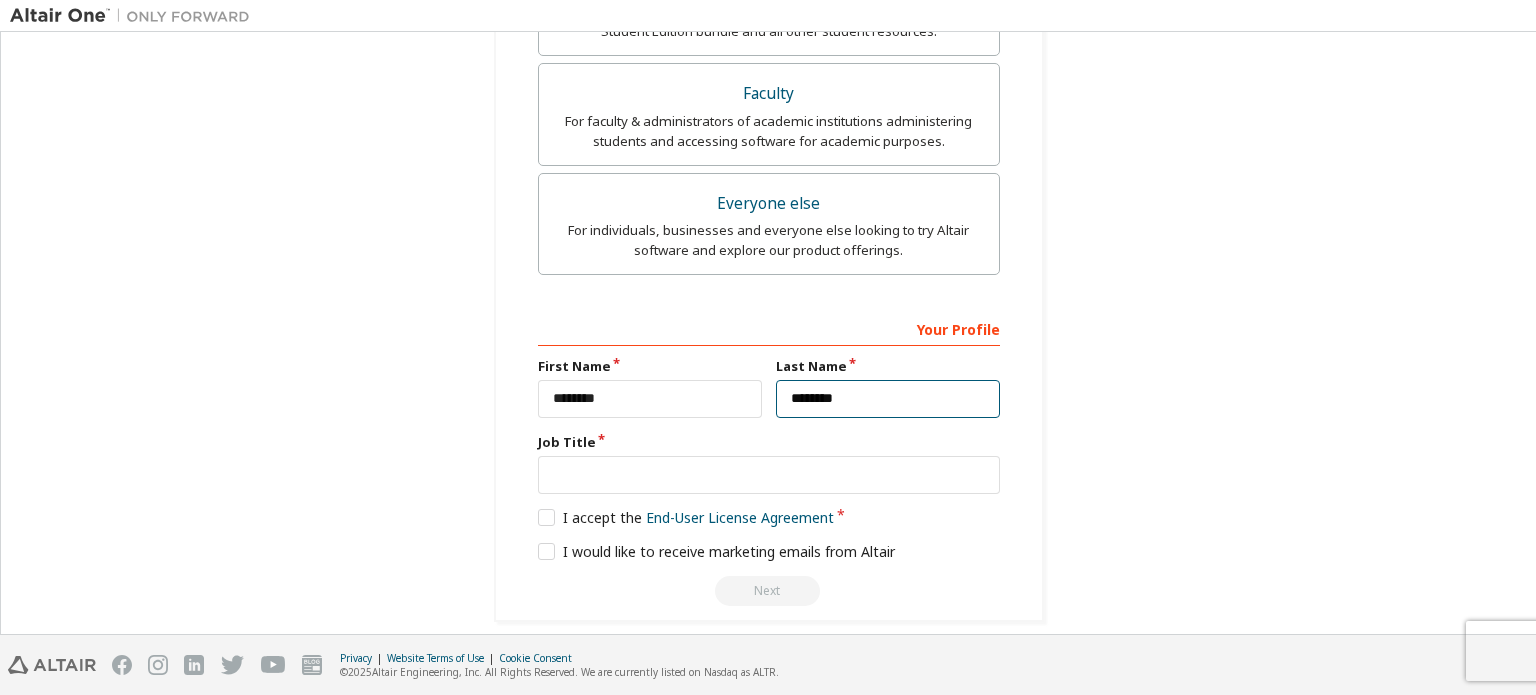 click on "********" at bounding box center (888, 399) 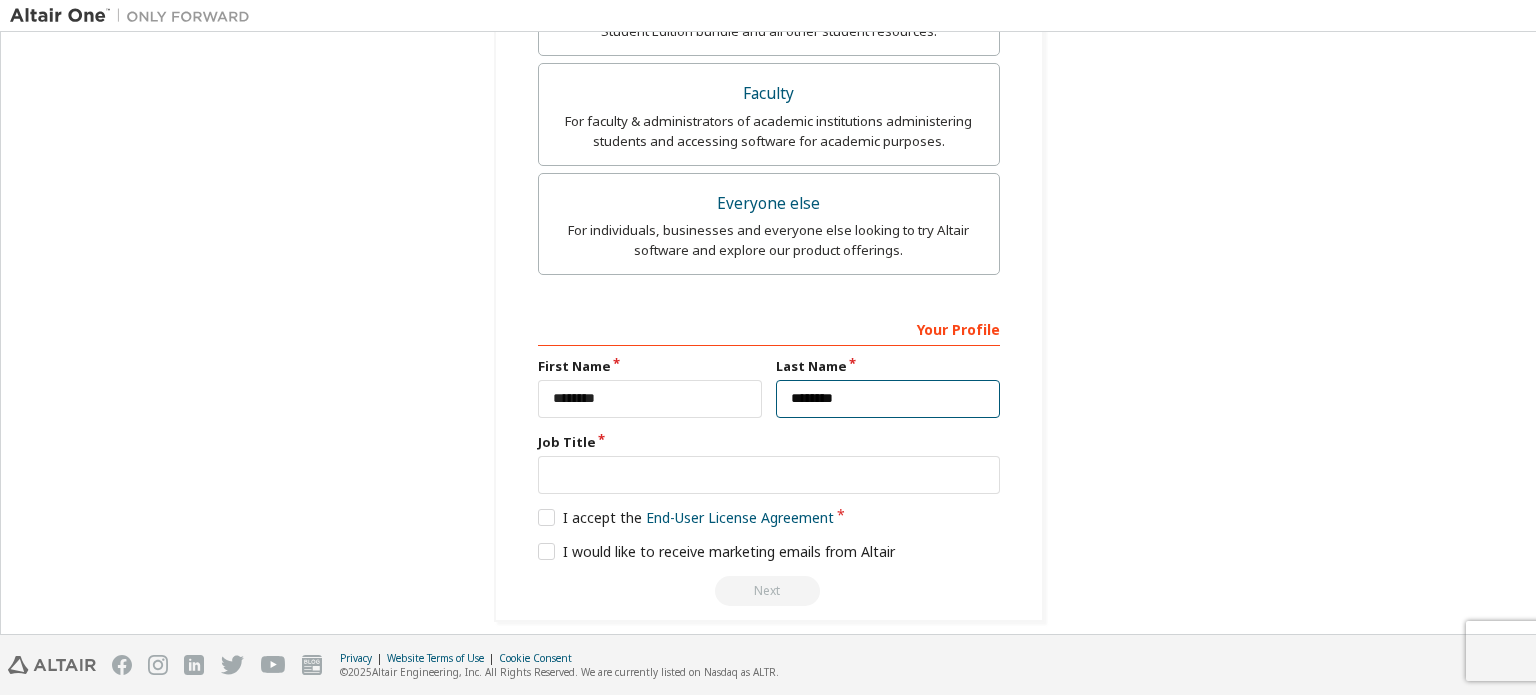 click on "********" at bounding box center [888, 399] 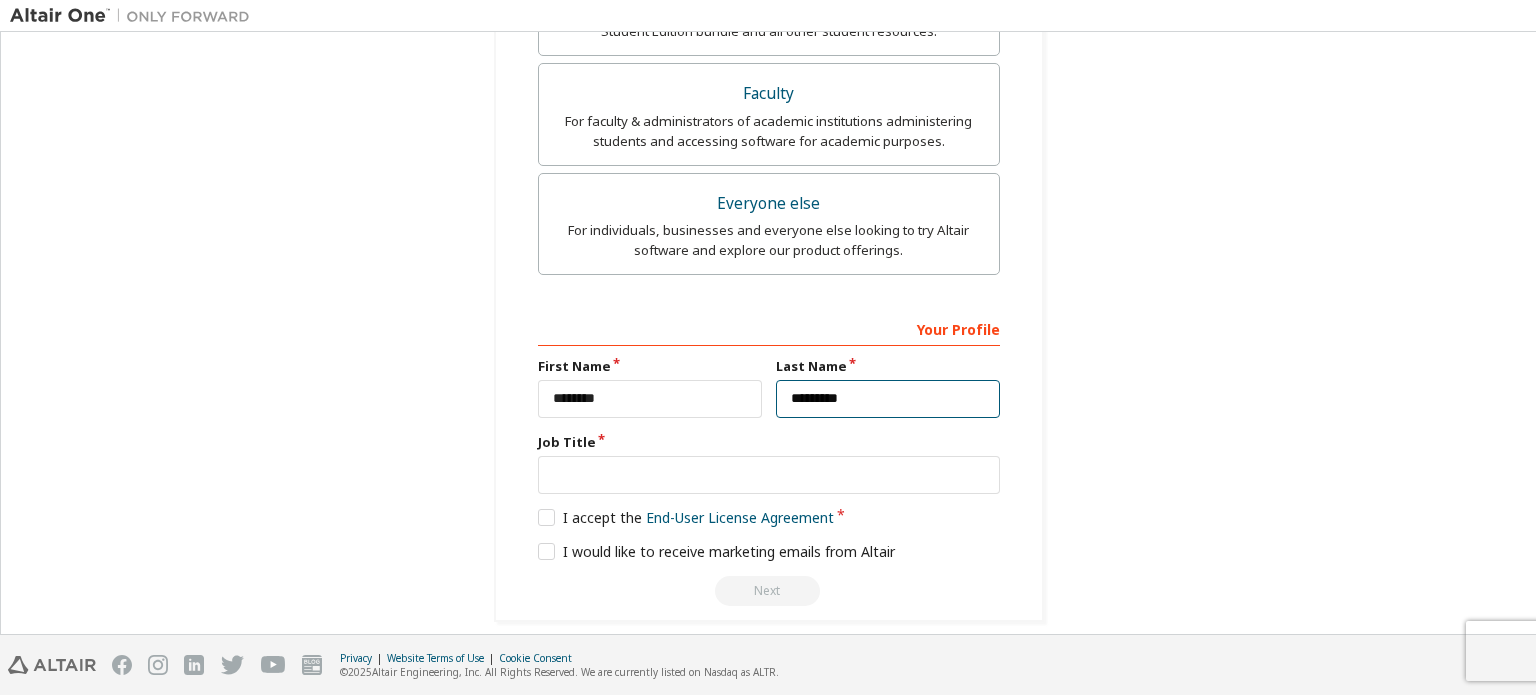 type on "********" 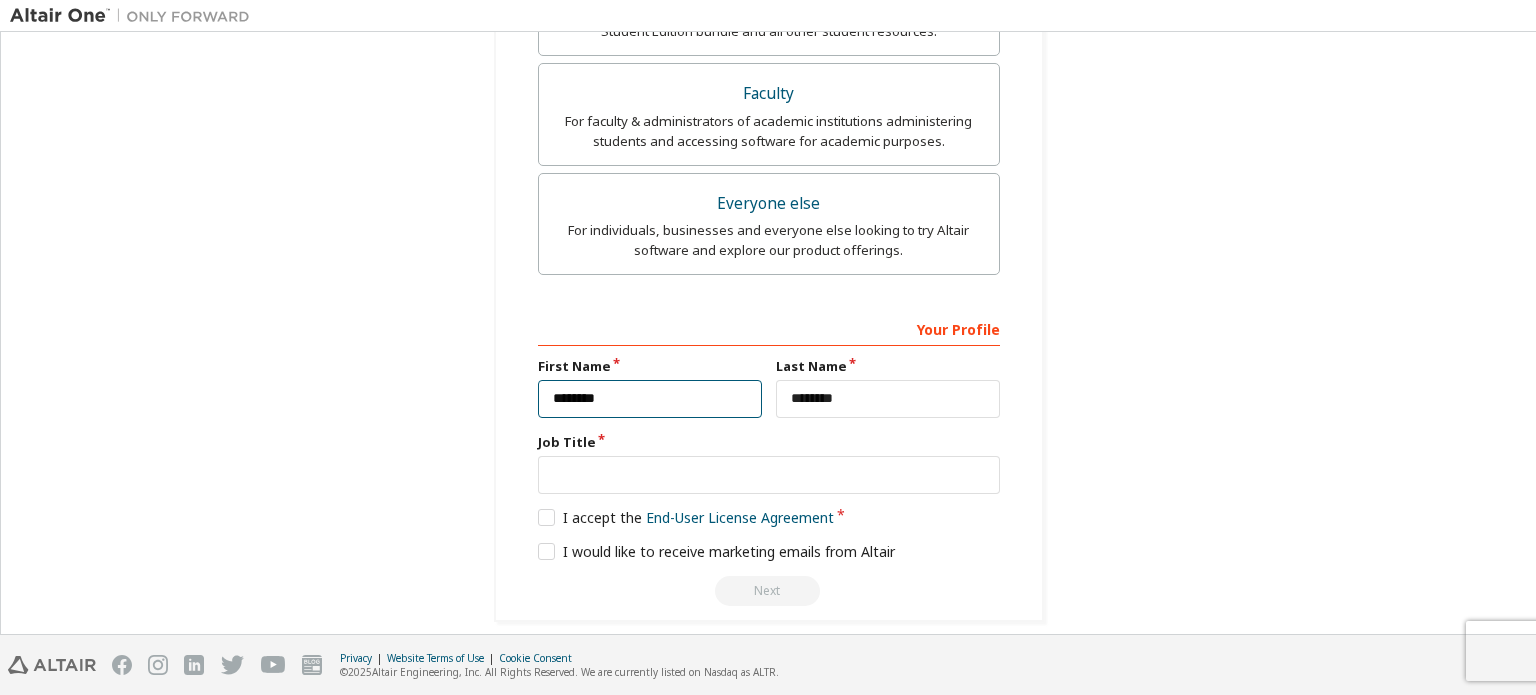 click on "********" at bounding box center [650, 399] 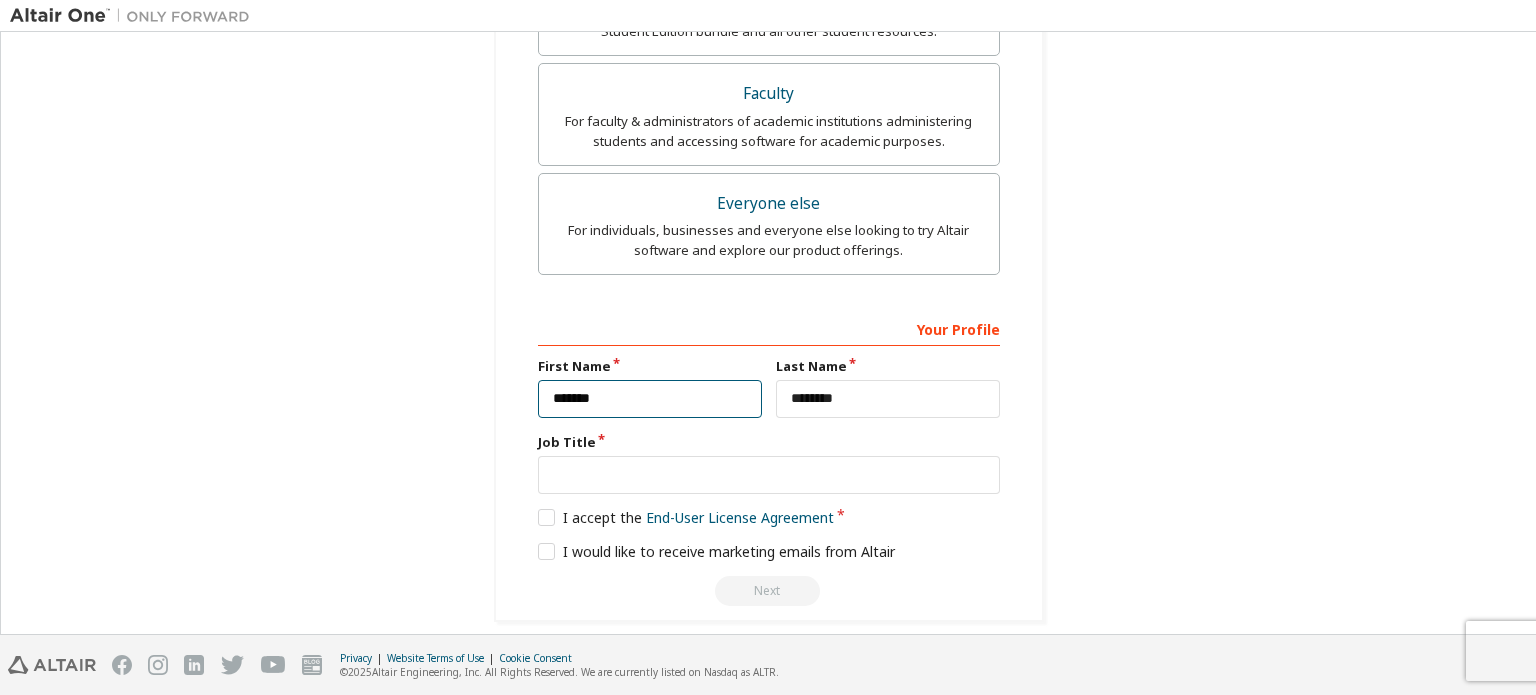 type on "********" 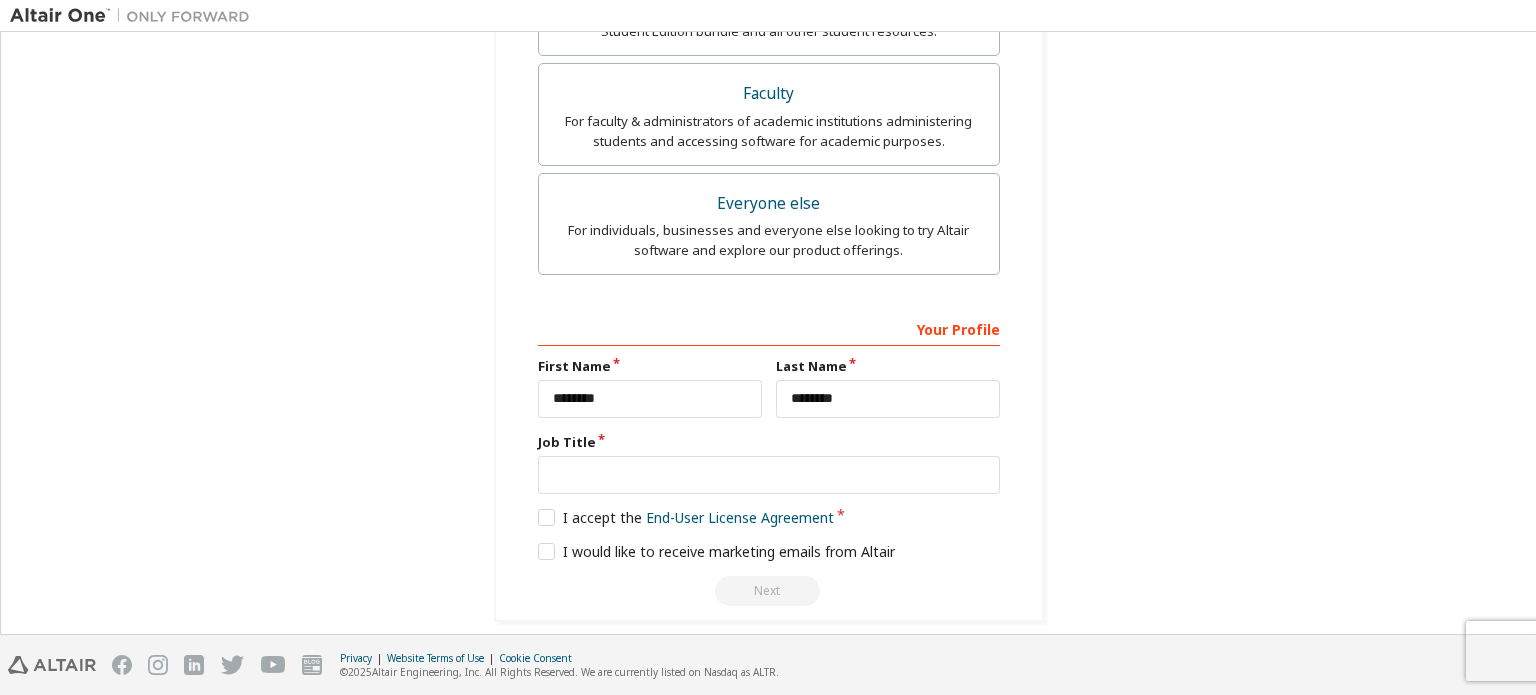 click on "Your Profile First Name ******** Last Name ******** Job Title Please provide State/Province to help us route sales and support resources to you more efficiently. I accept the    End-User License Agreement I would like to receive marketing emails from Altair Next" at bounding box center [769, 458] 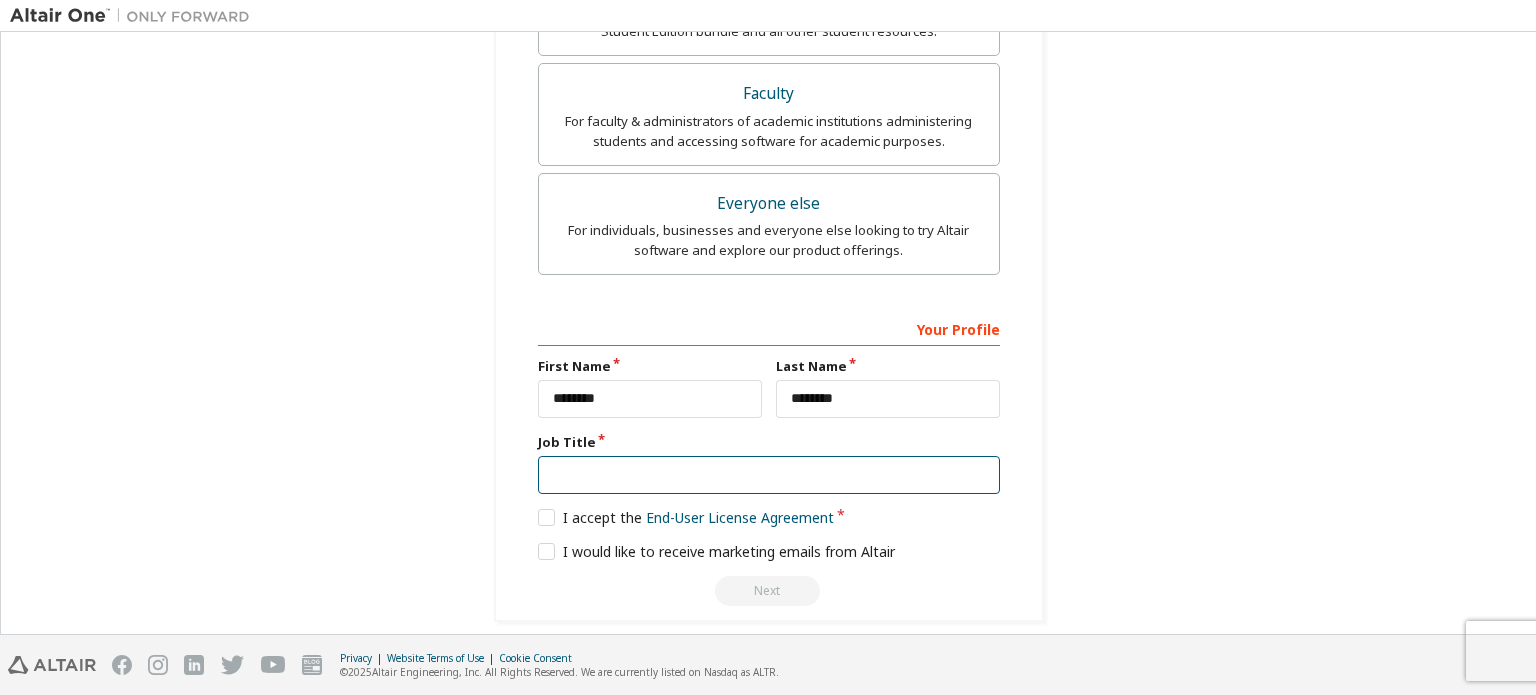 click at bounding box center (769, 475) 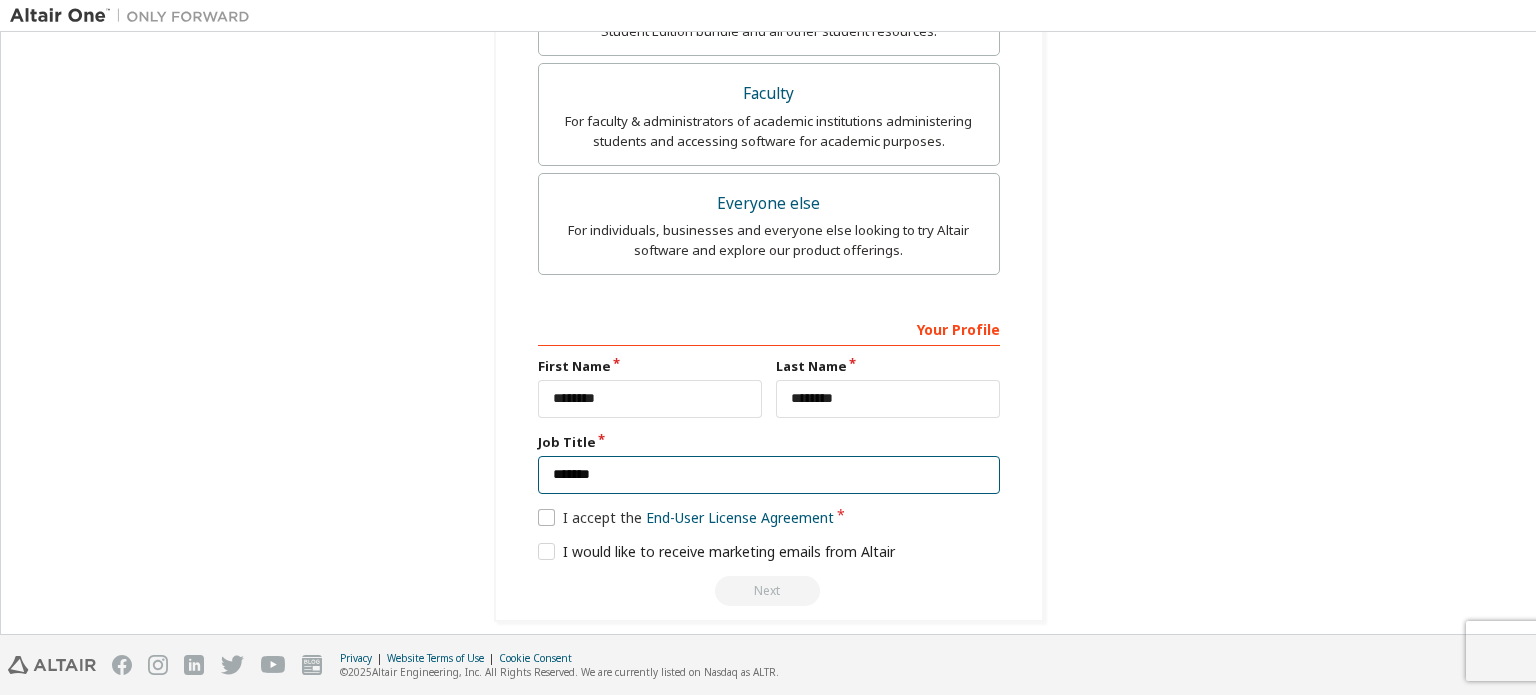type on "*******" 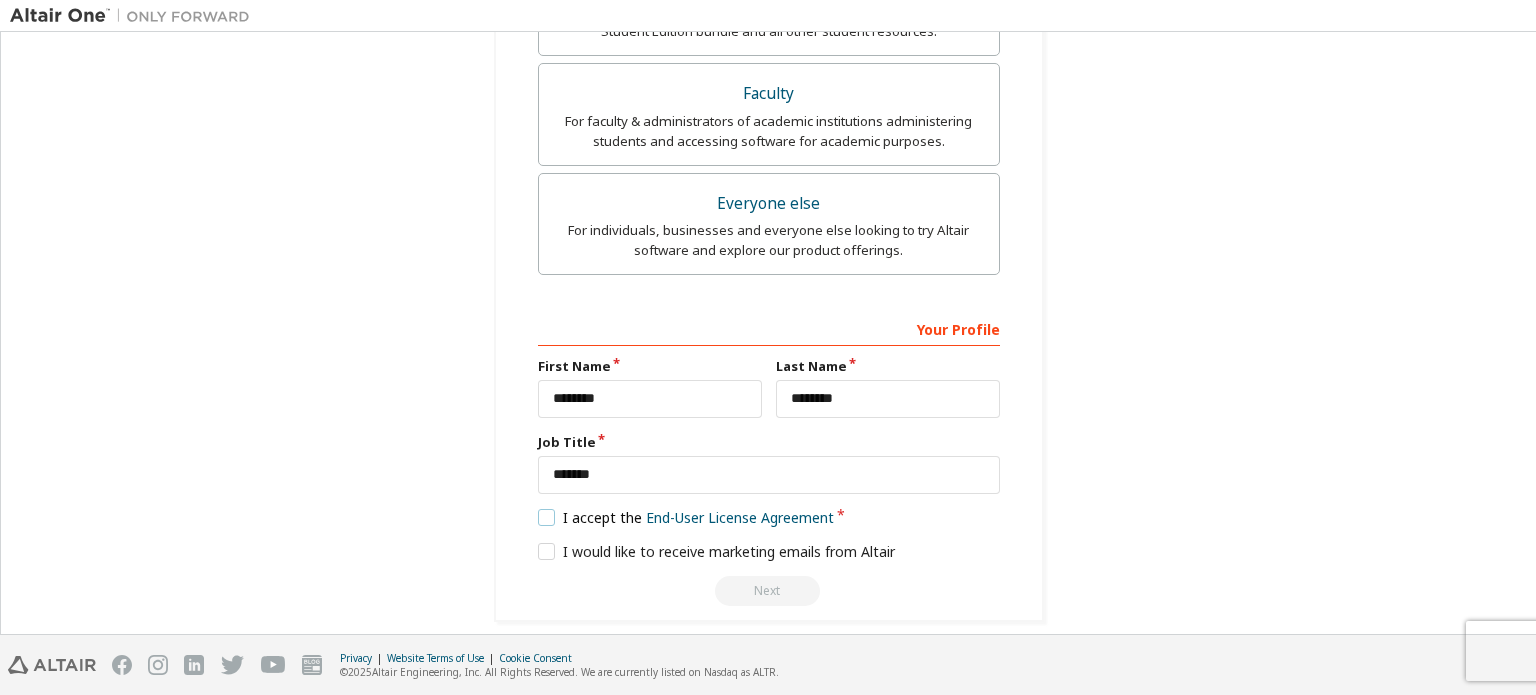 click on "I accept the    End-User License Agreement" at bounding box center (686, 517) 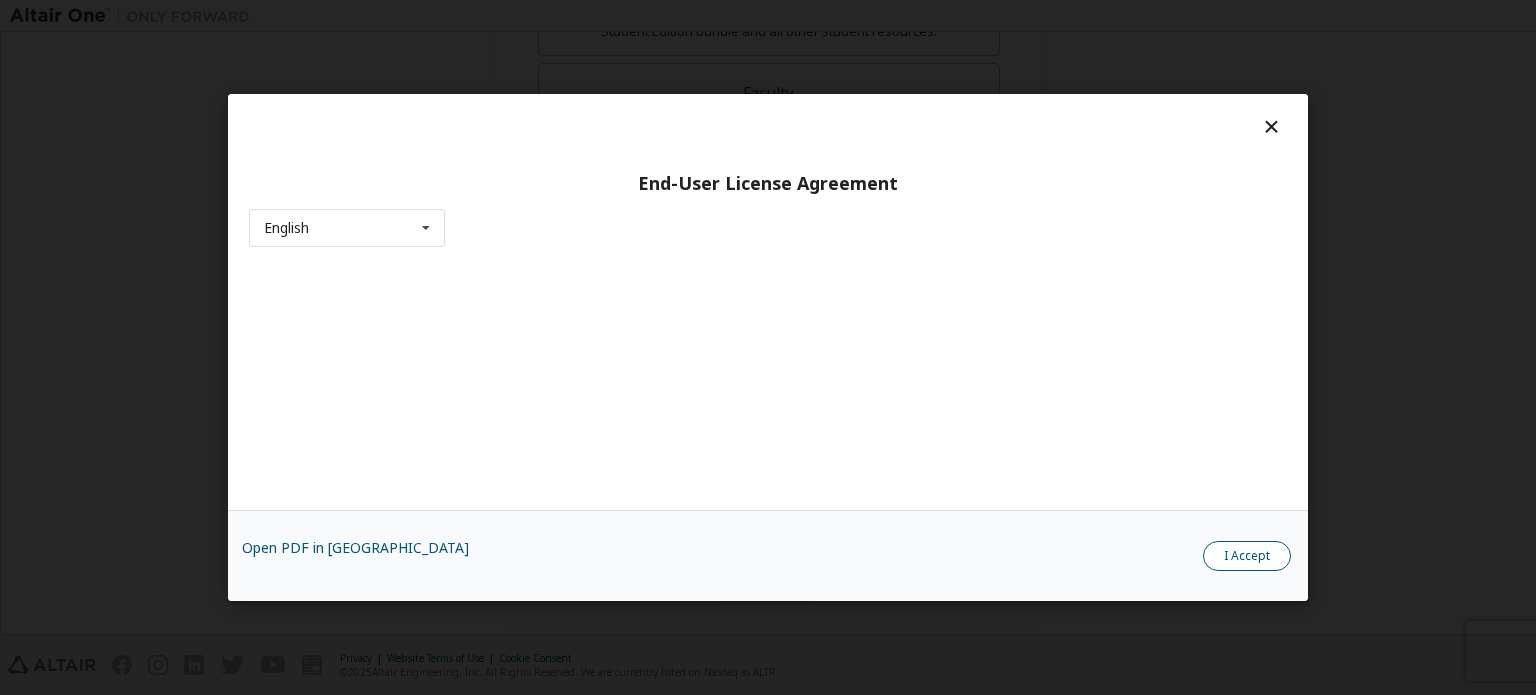 click on "I Accept" at bounding box center [1247, 556] 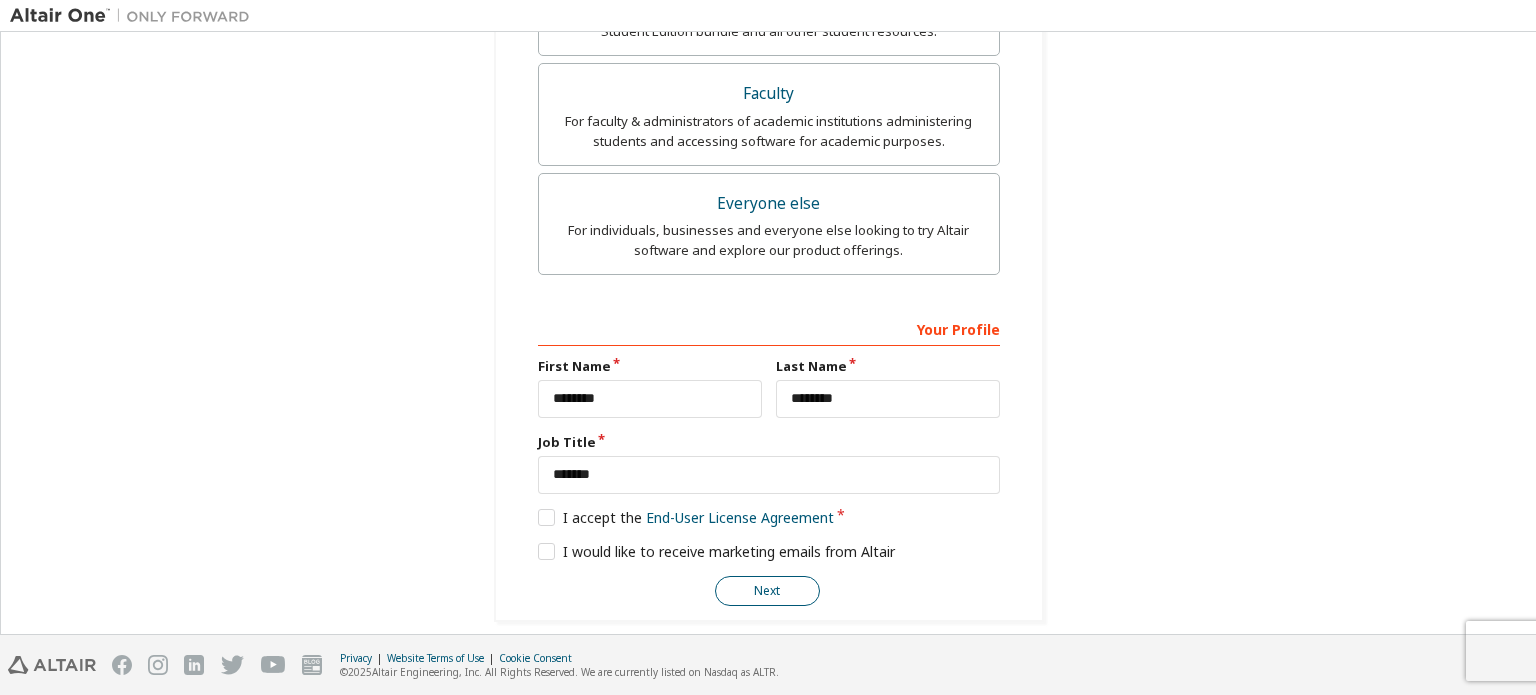 click on "Next" at bounding box center [767, 591] 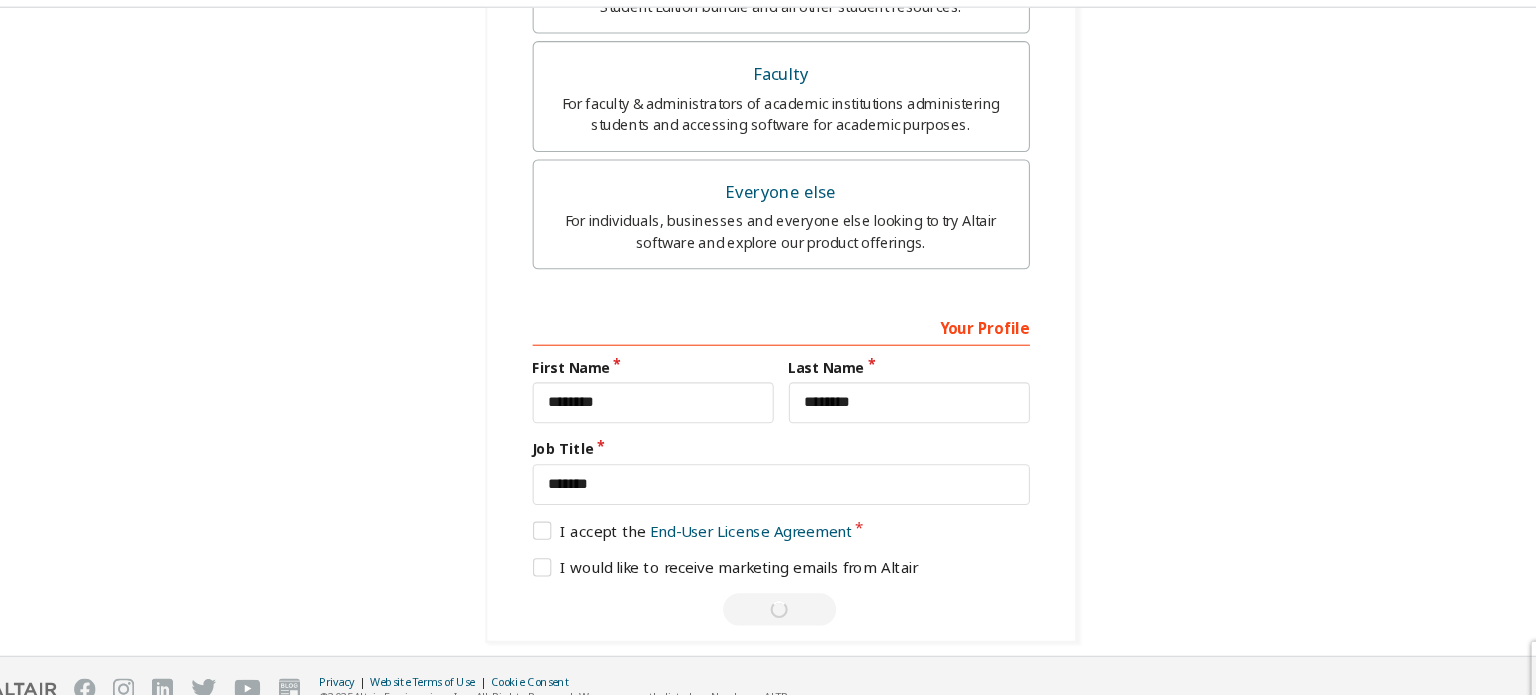 scroll, scrollTop: 0, scrollLeft: 0, axis: both 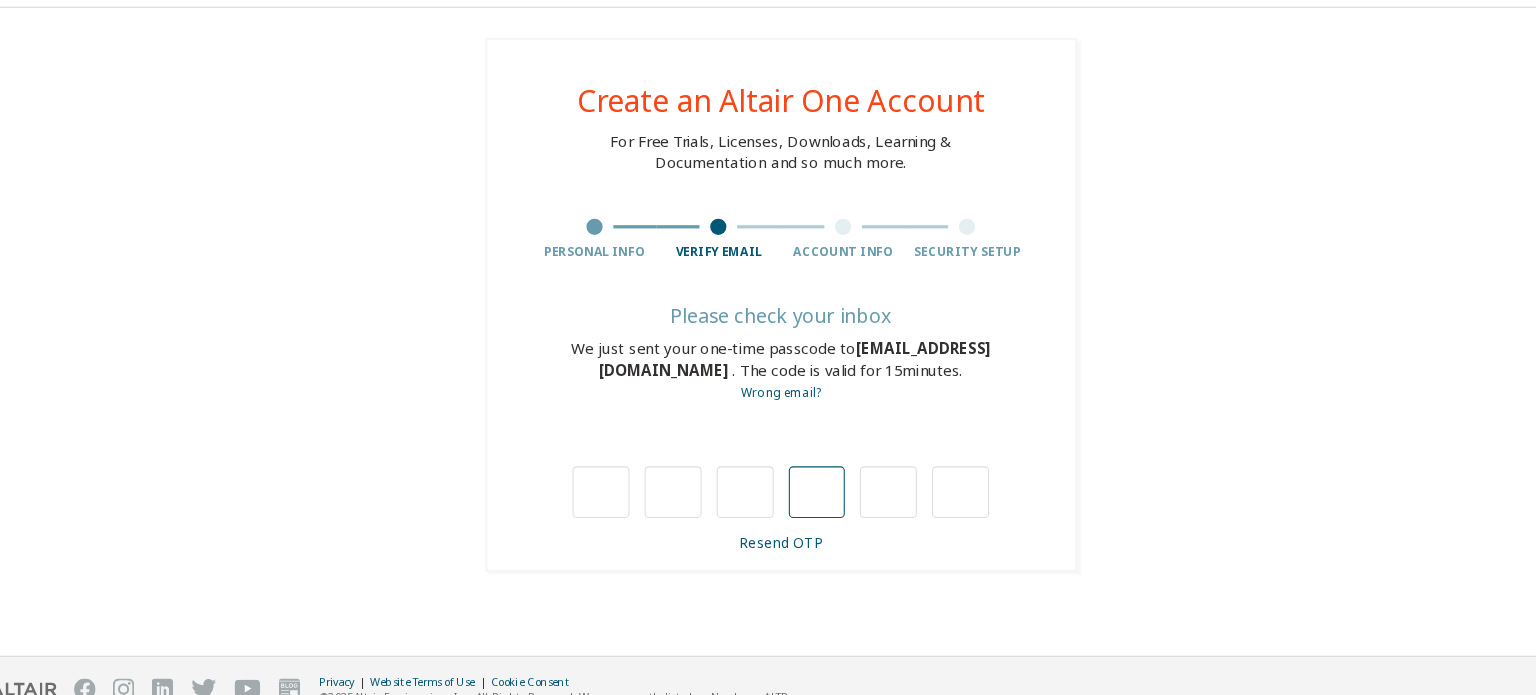 type on "*" 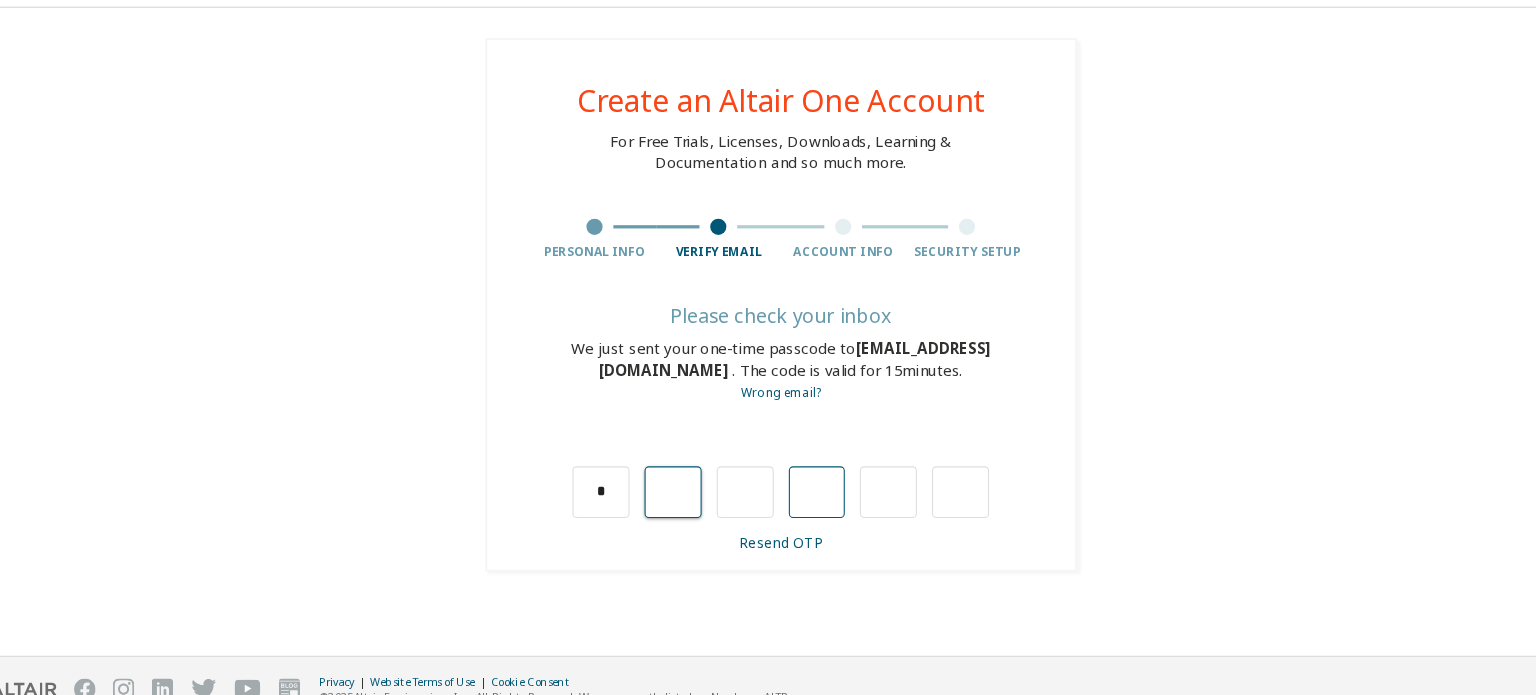 type on "*" 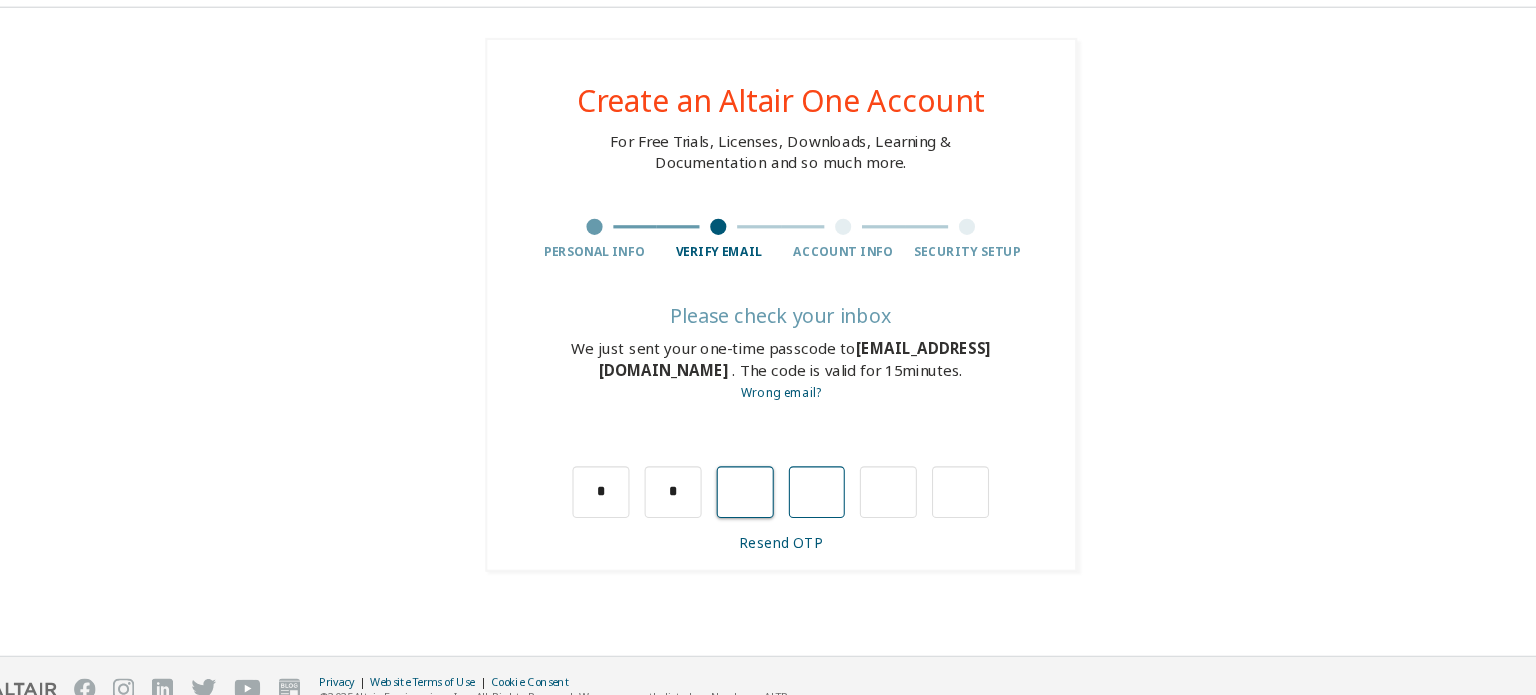 type on "*" 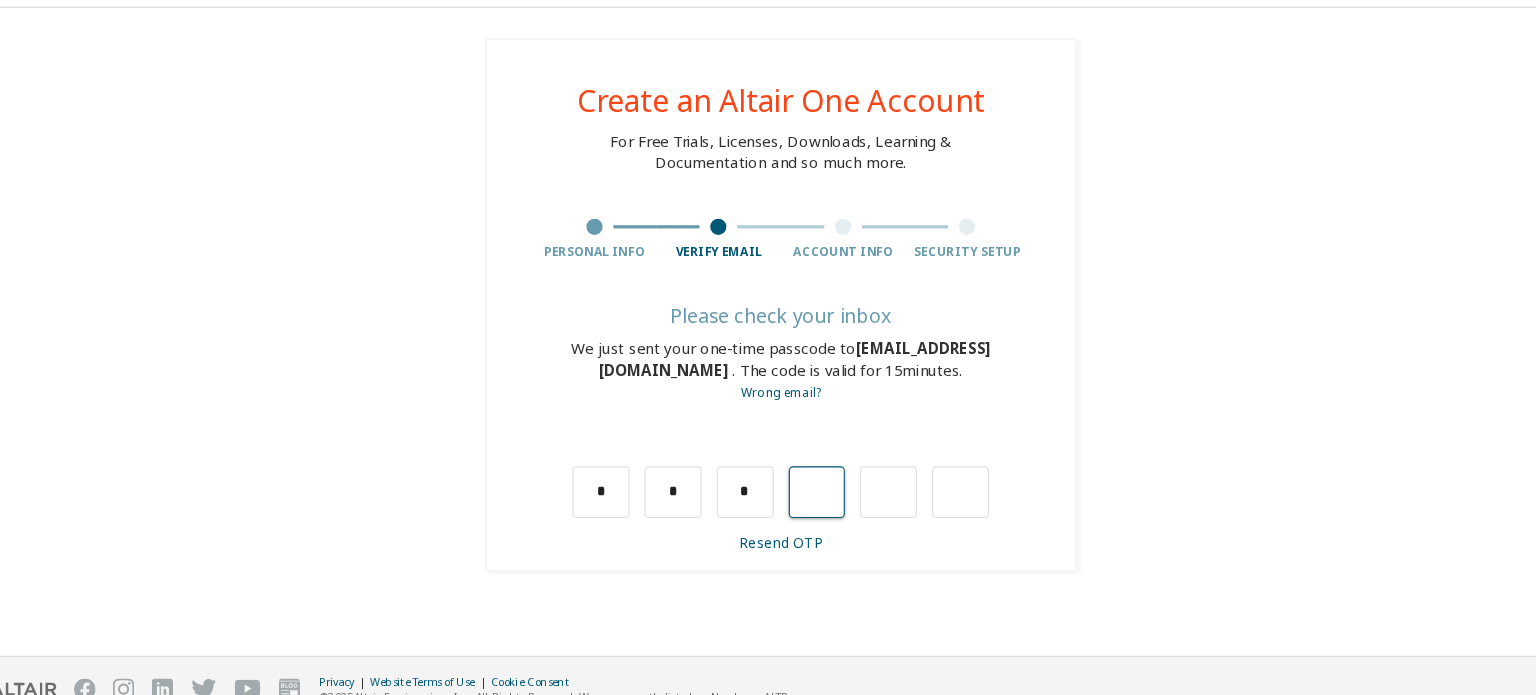 type on "*" 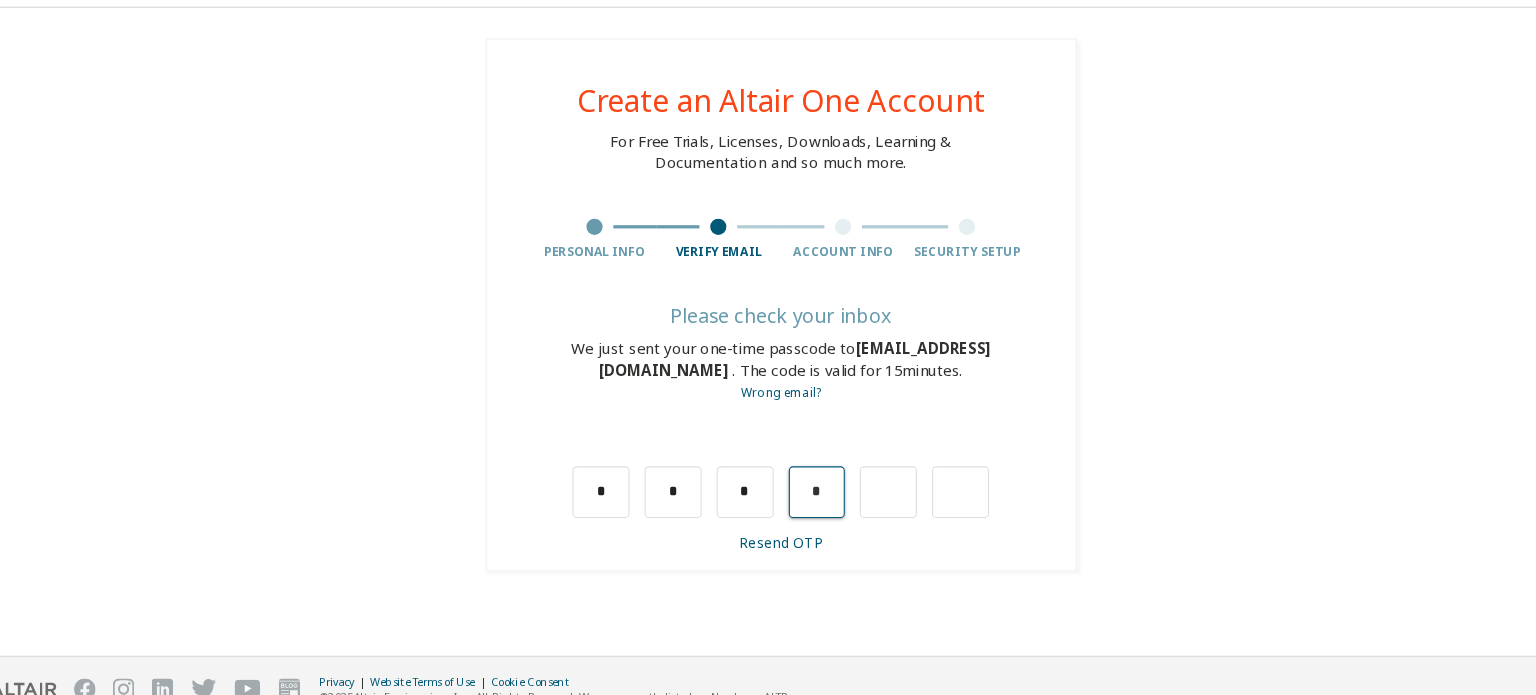 click on "*" at bounding box center (802, 482) 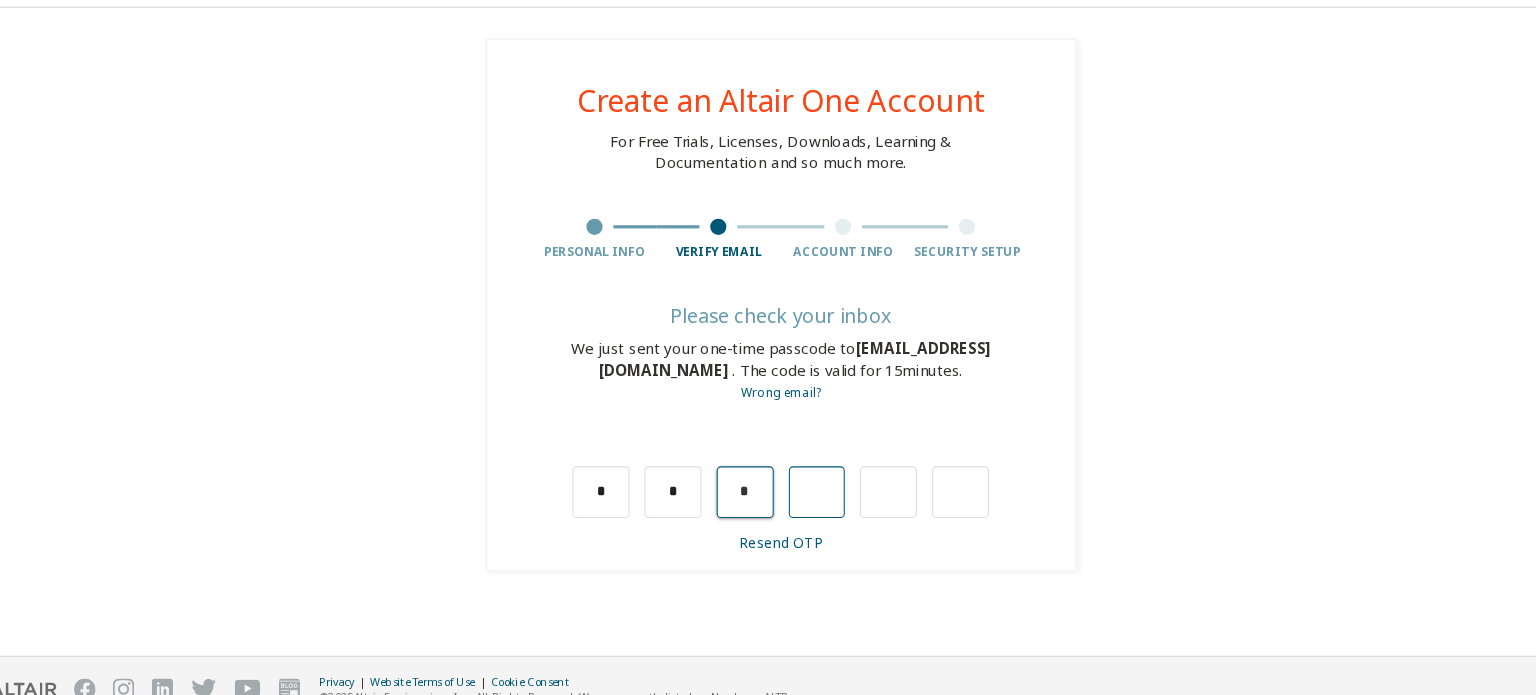 type 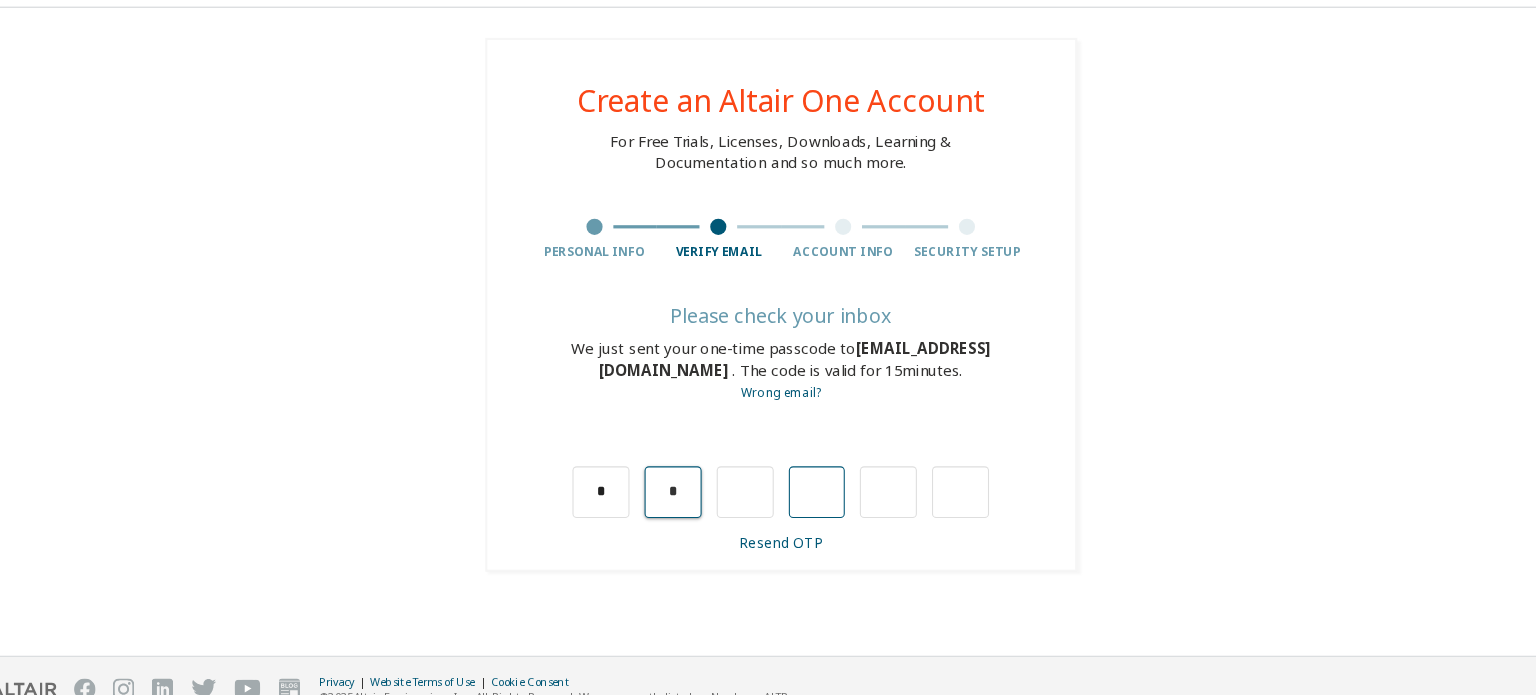 type 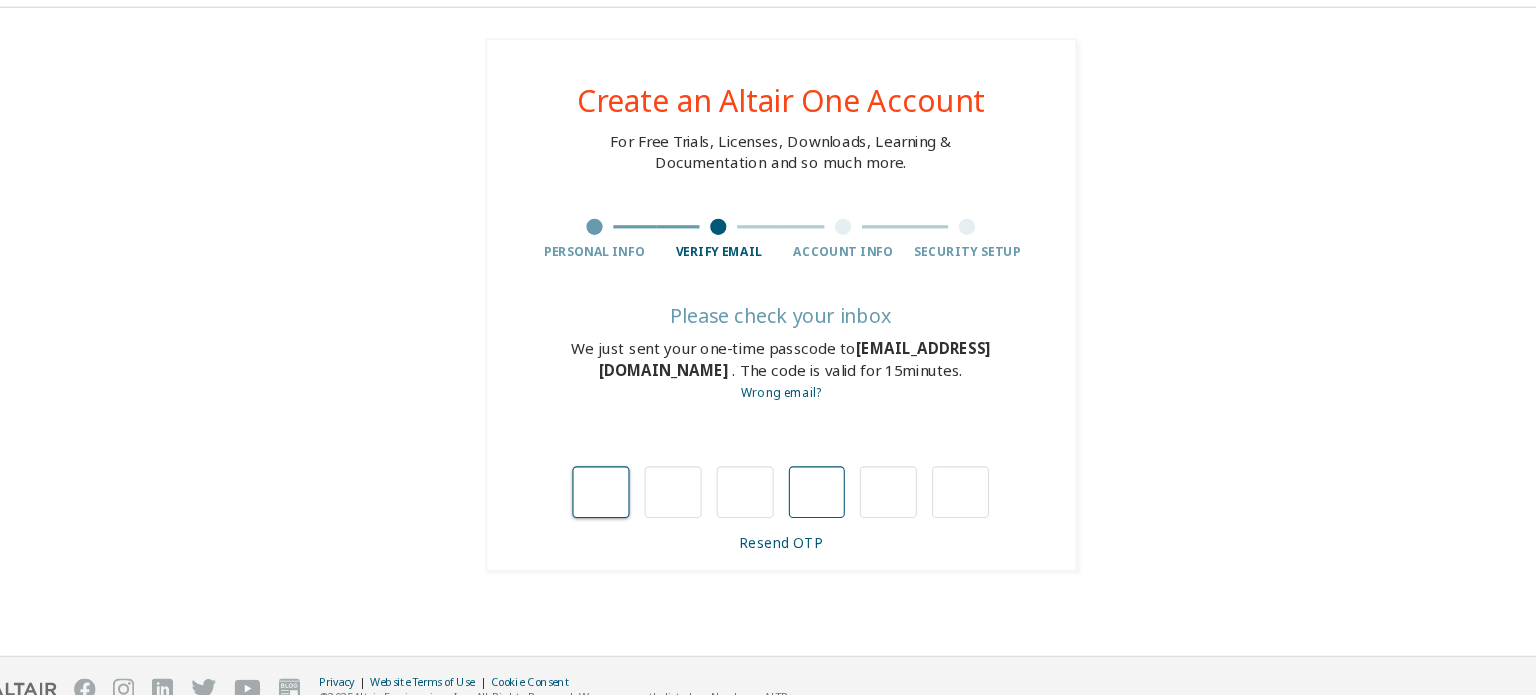 type on "*" 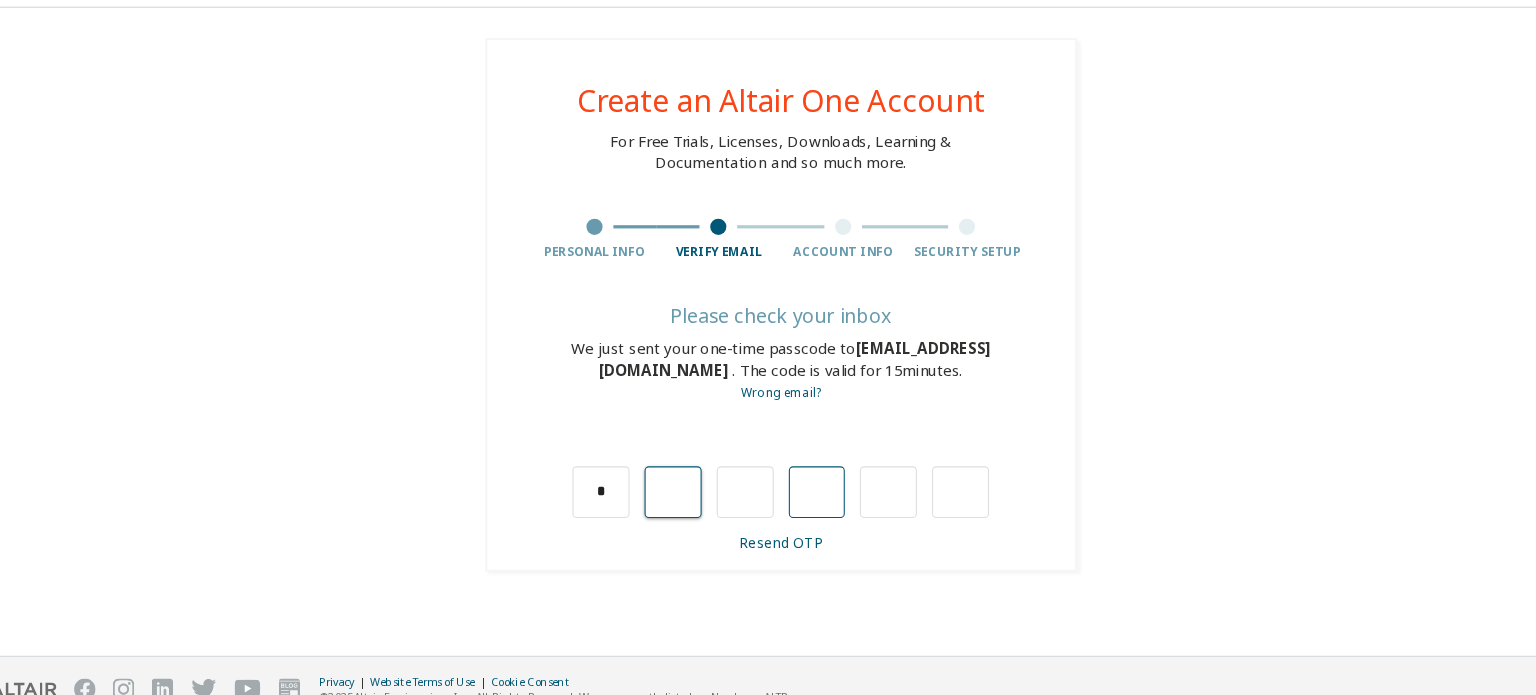 type on "*" 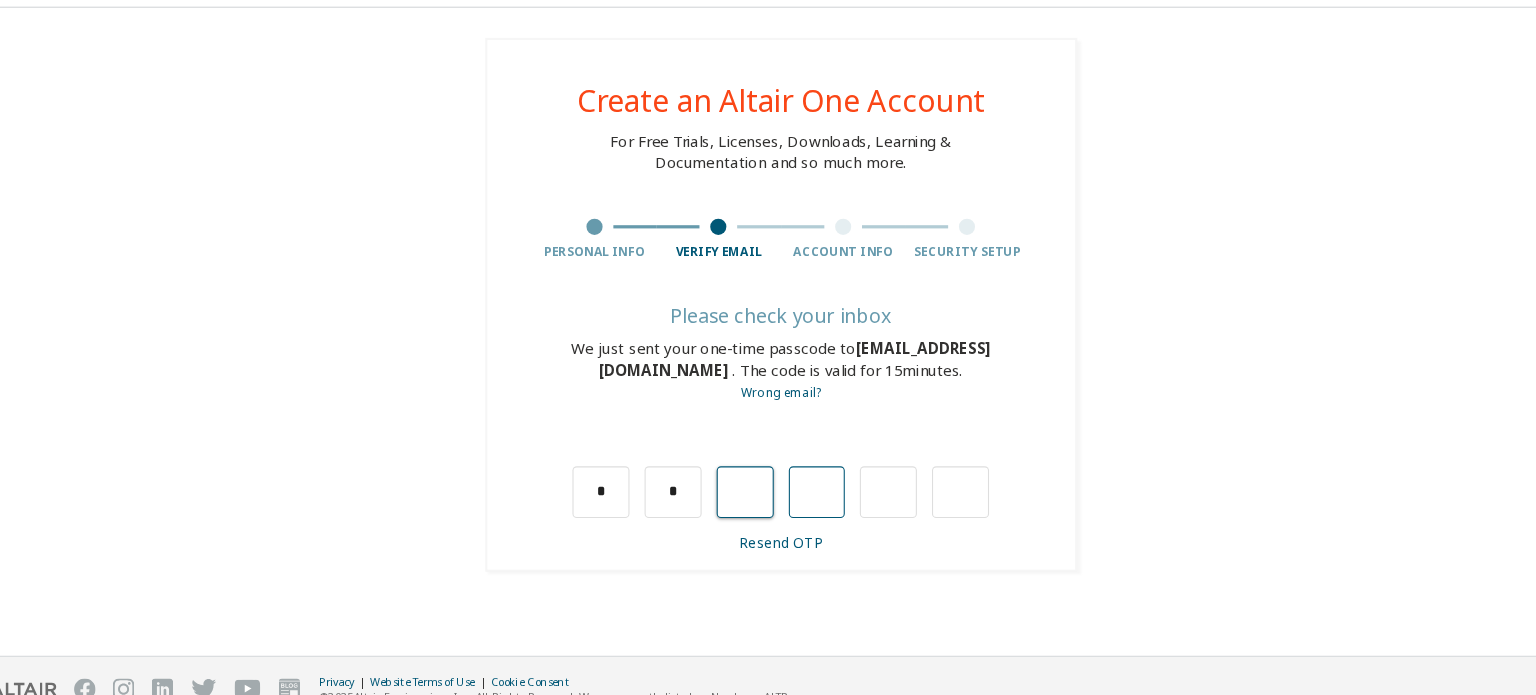 type on "*" 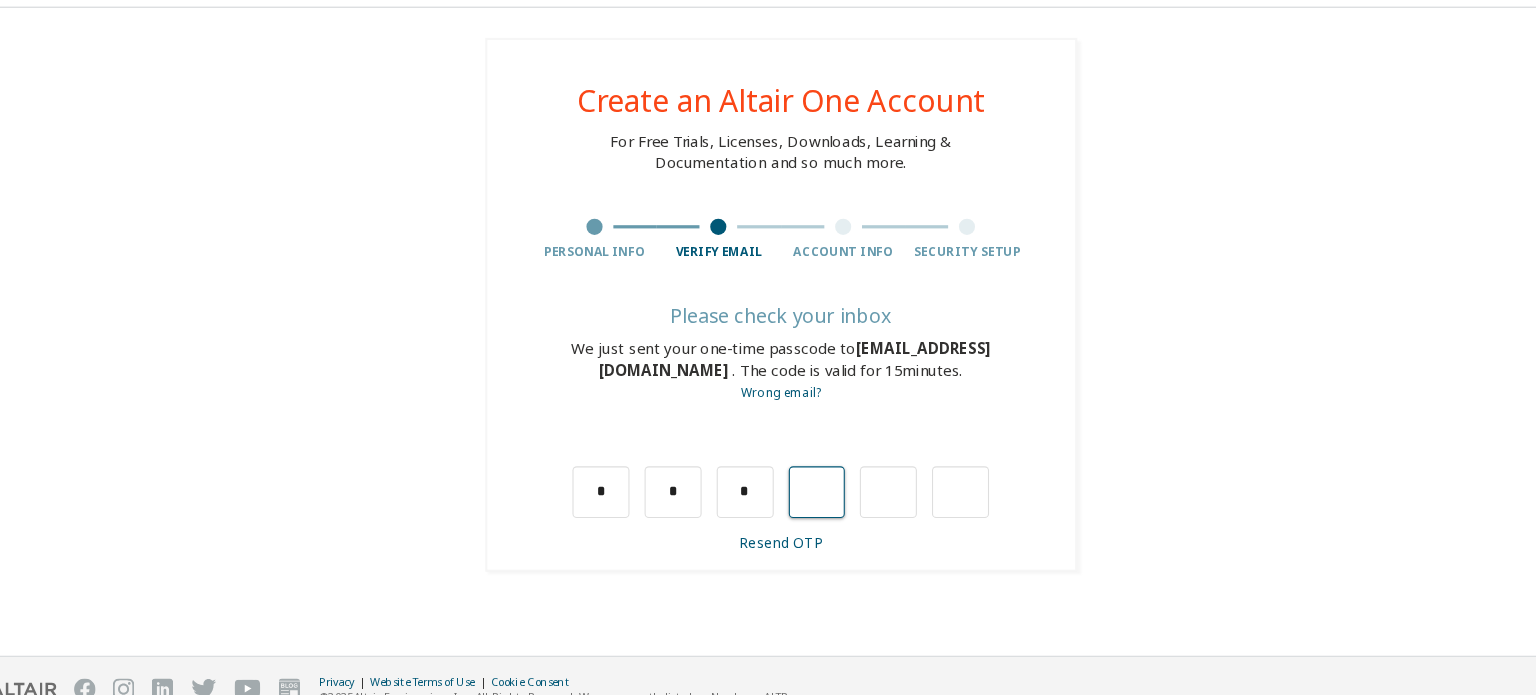 type on "*" 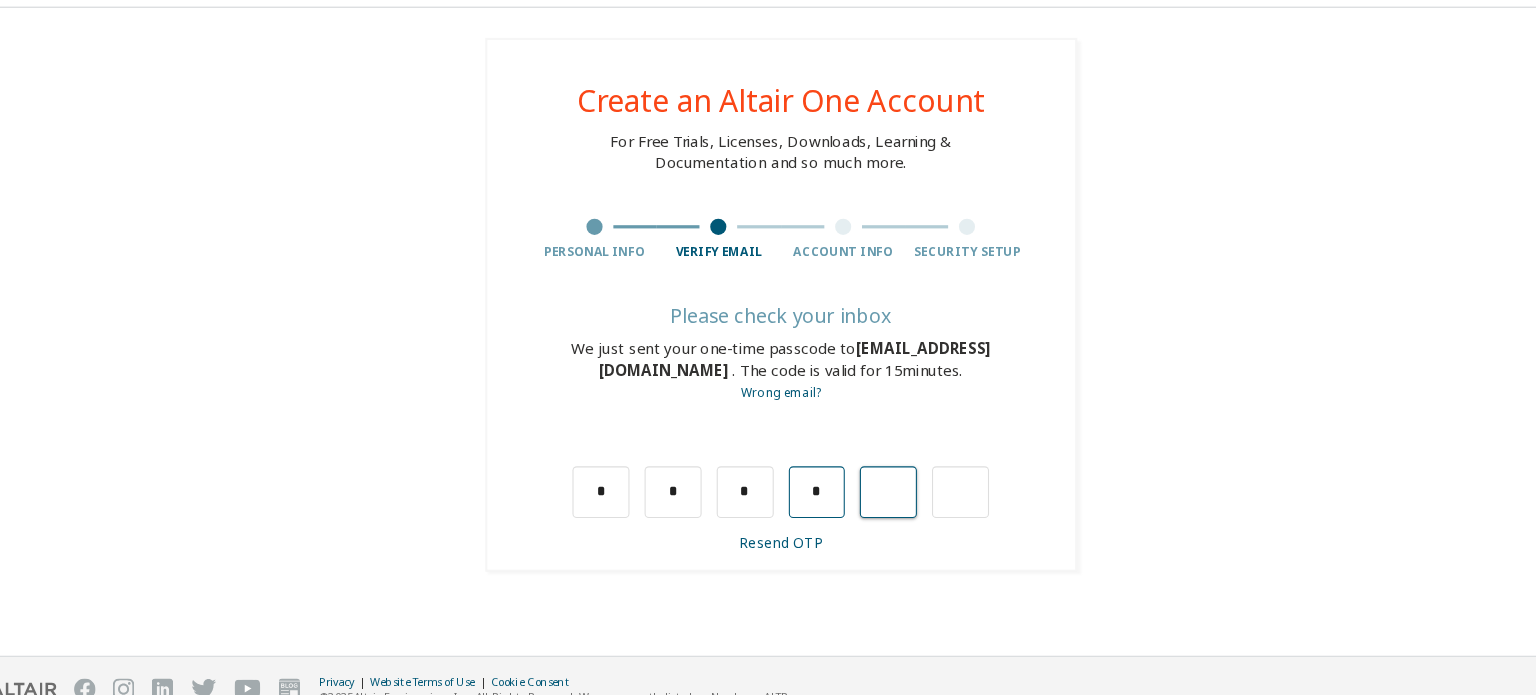 type on "*" 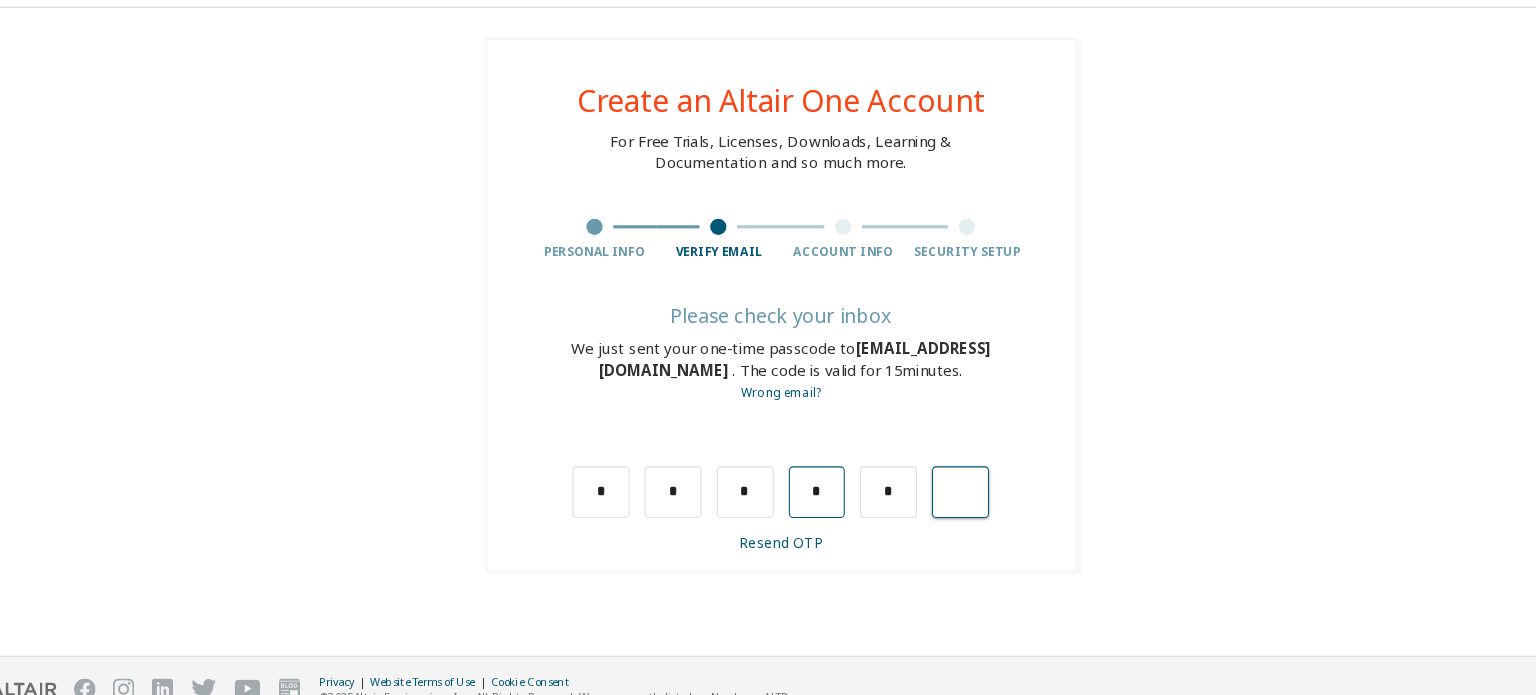 type on "*" 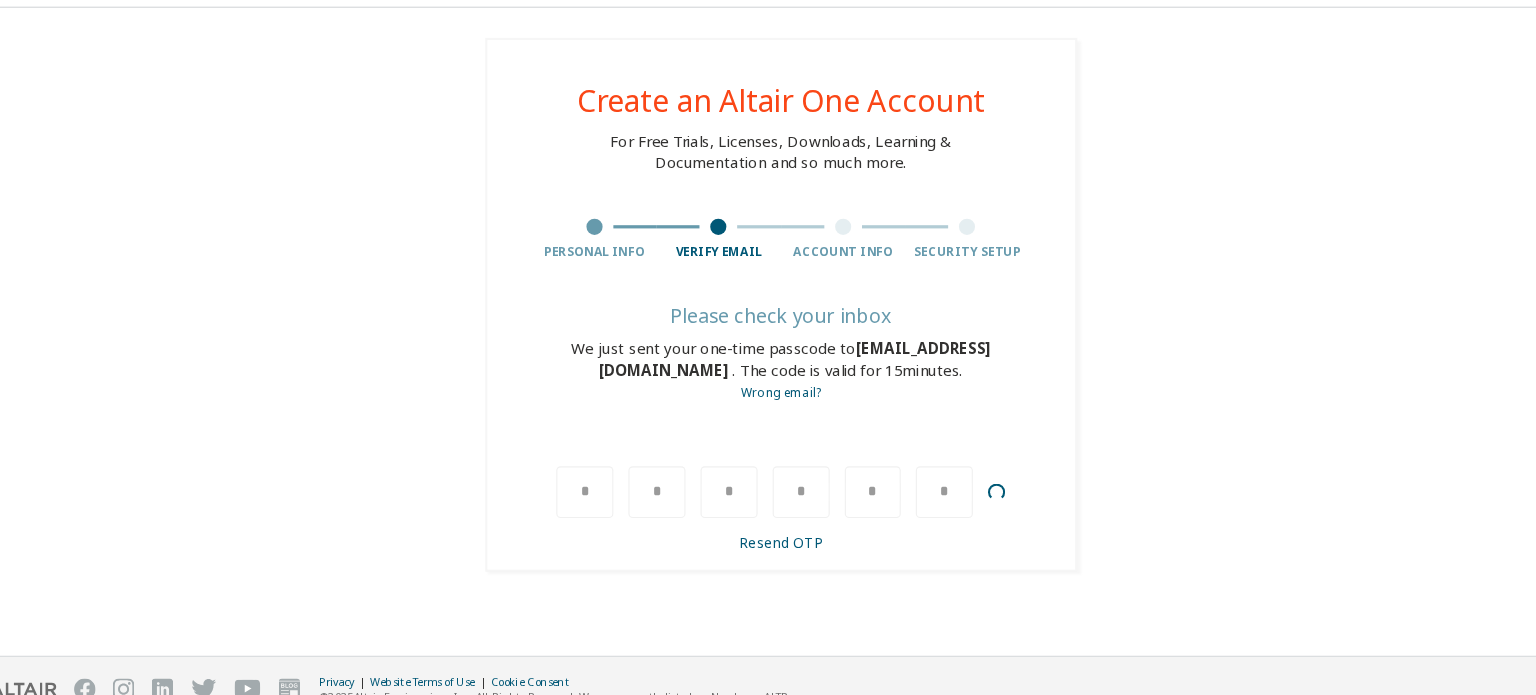 type 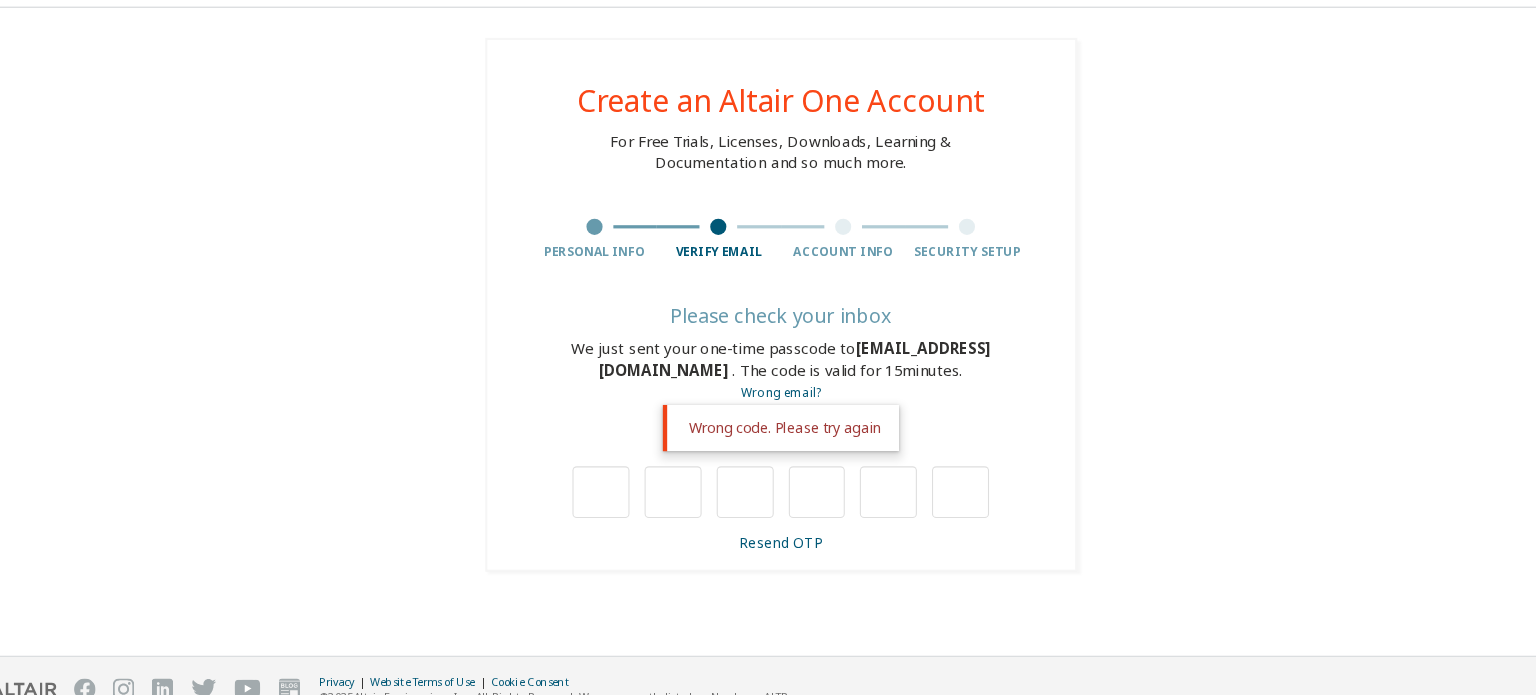 click at bounding box center [935, 482] 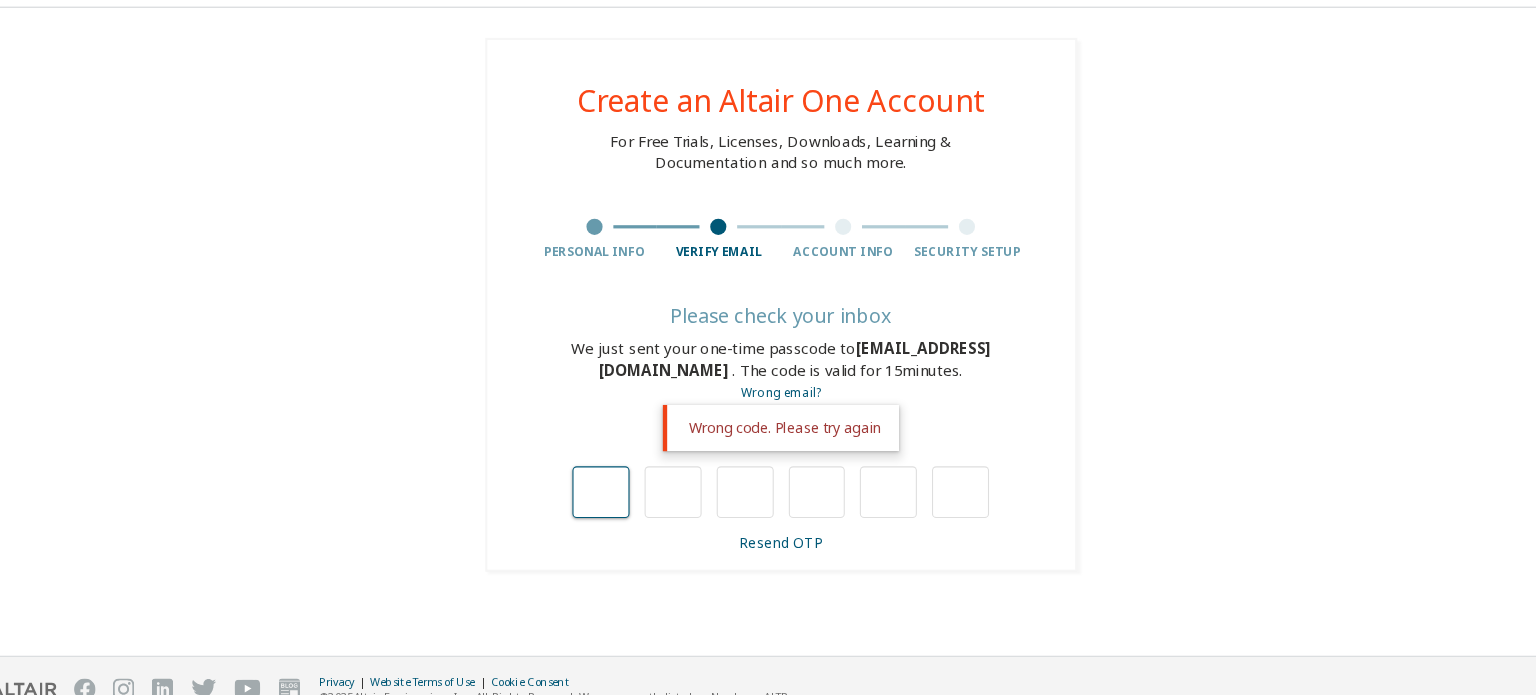 click at bounding box center [601, 482] 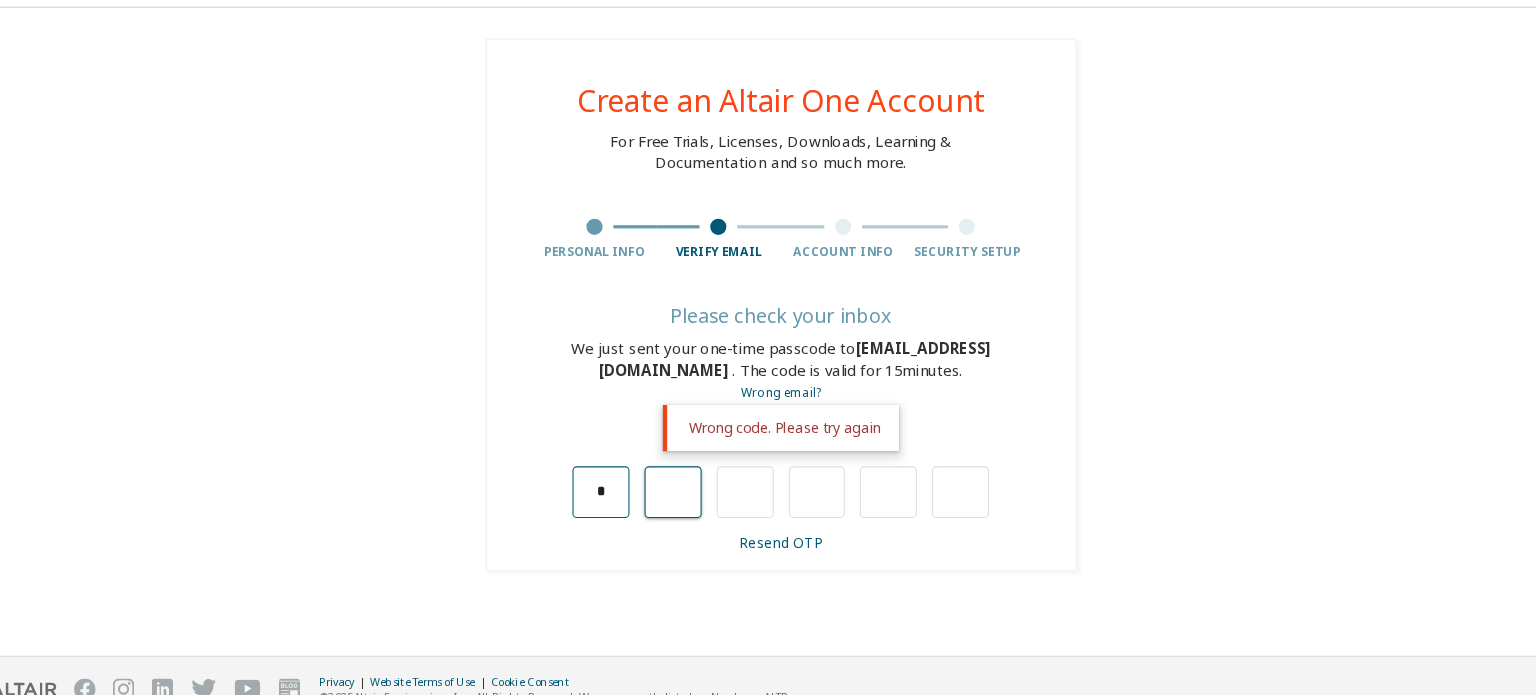 type on "*" 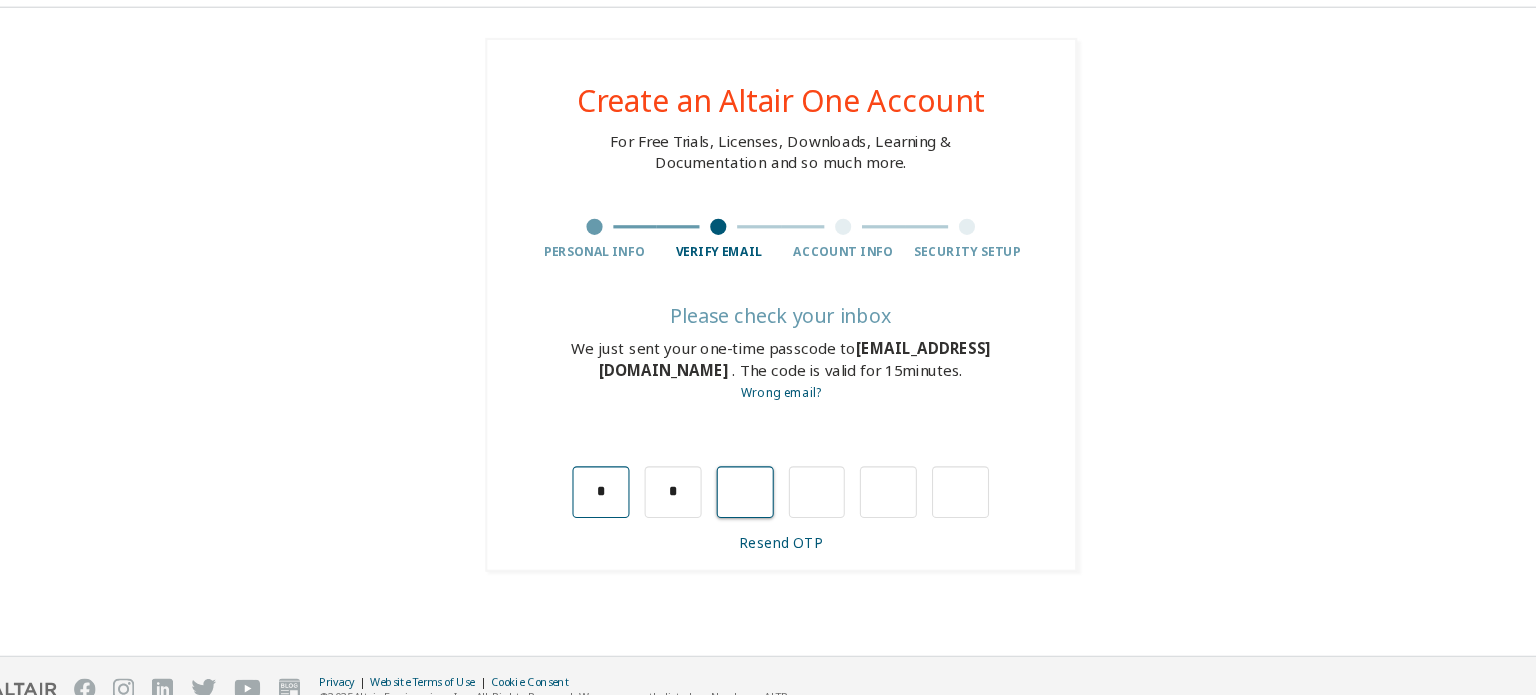 type on "*" 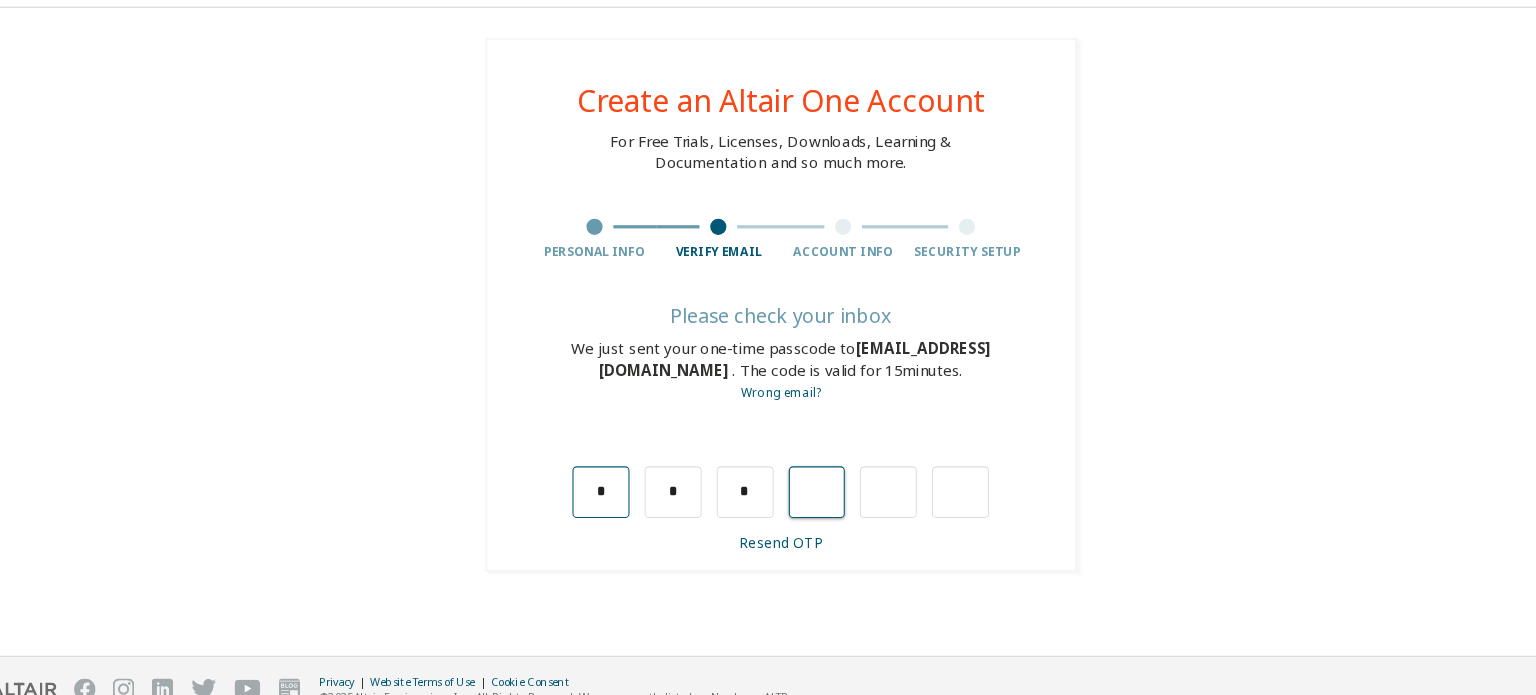 type on "*" 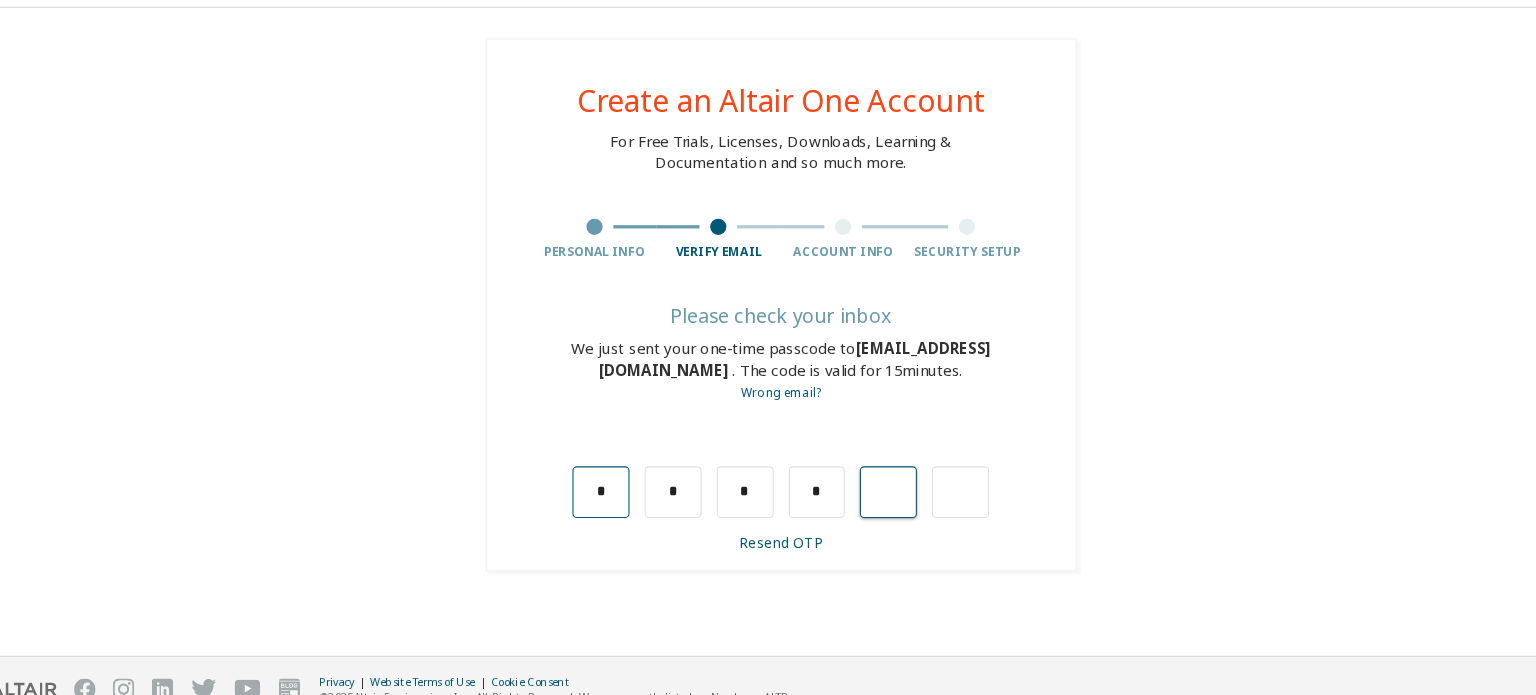 type on "*" 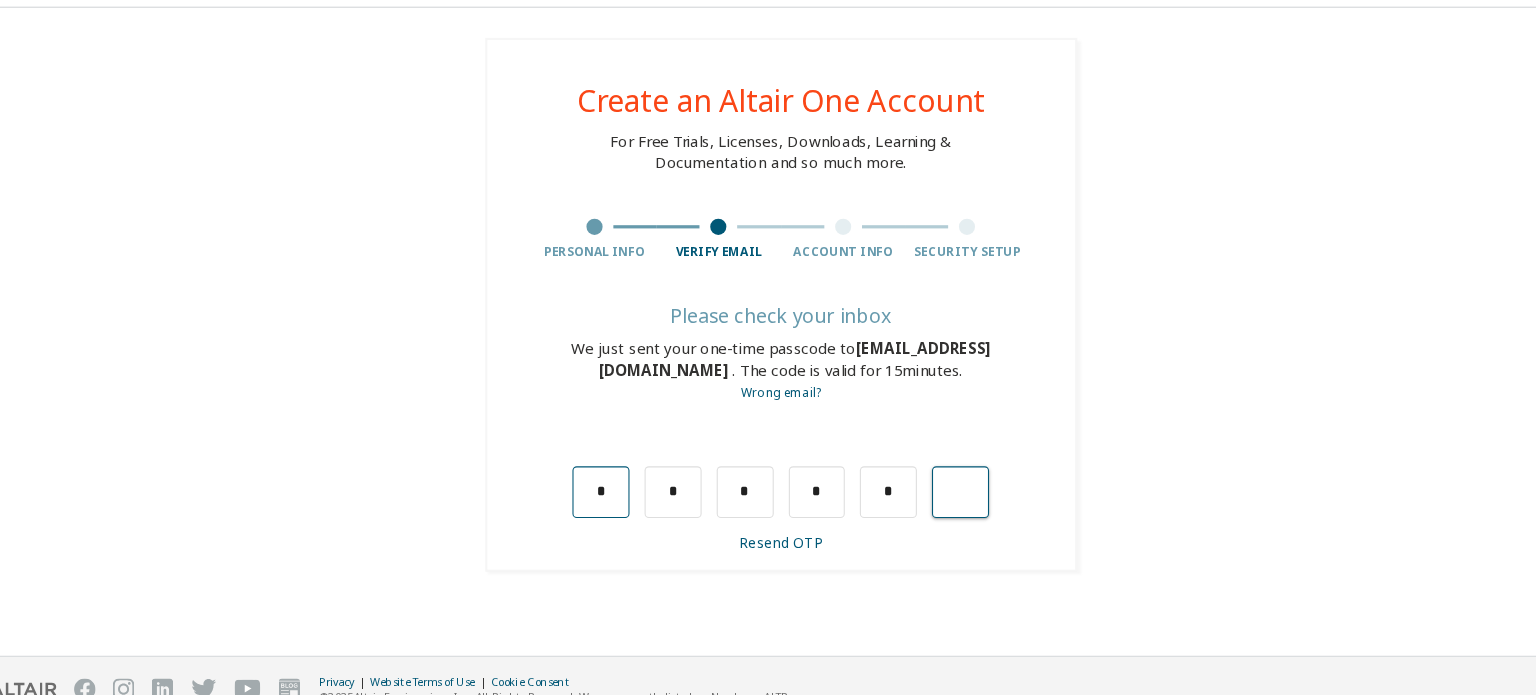 type on "*" 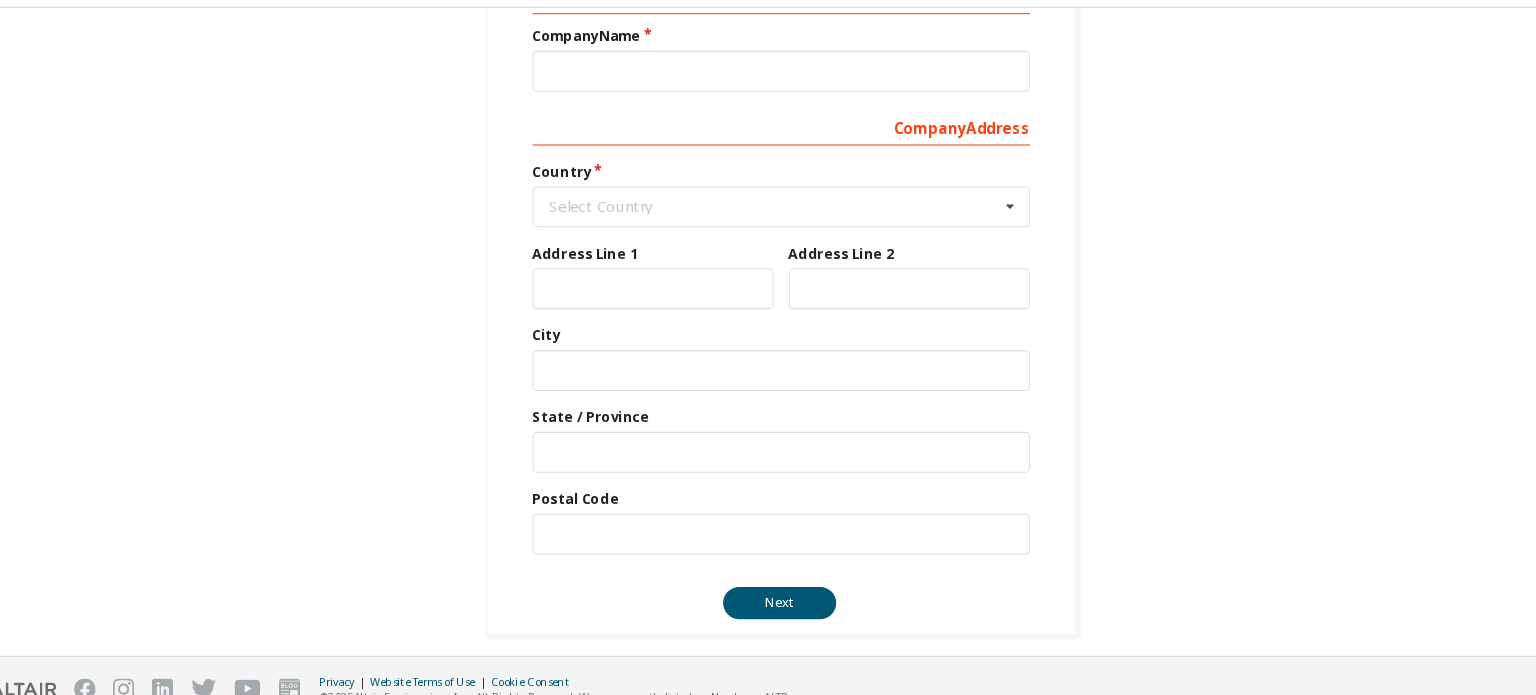 scroll, scrollTop: 328, scrollLeft: 0, axis: vertical 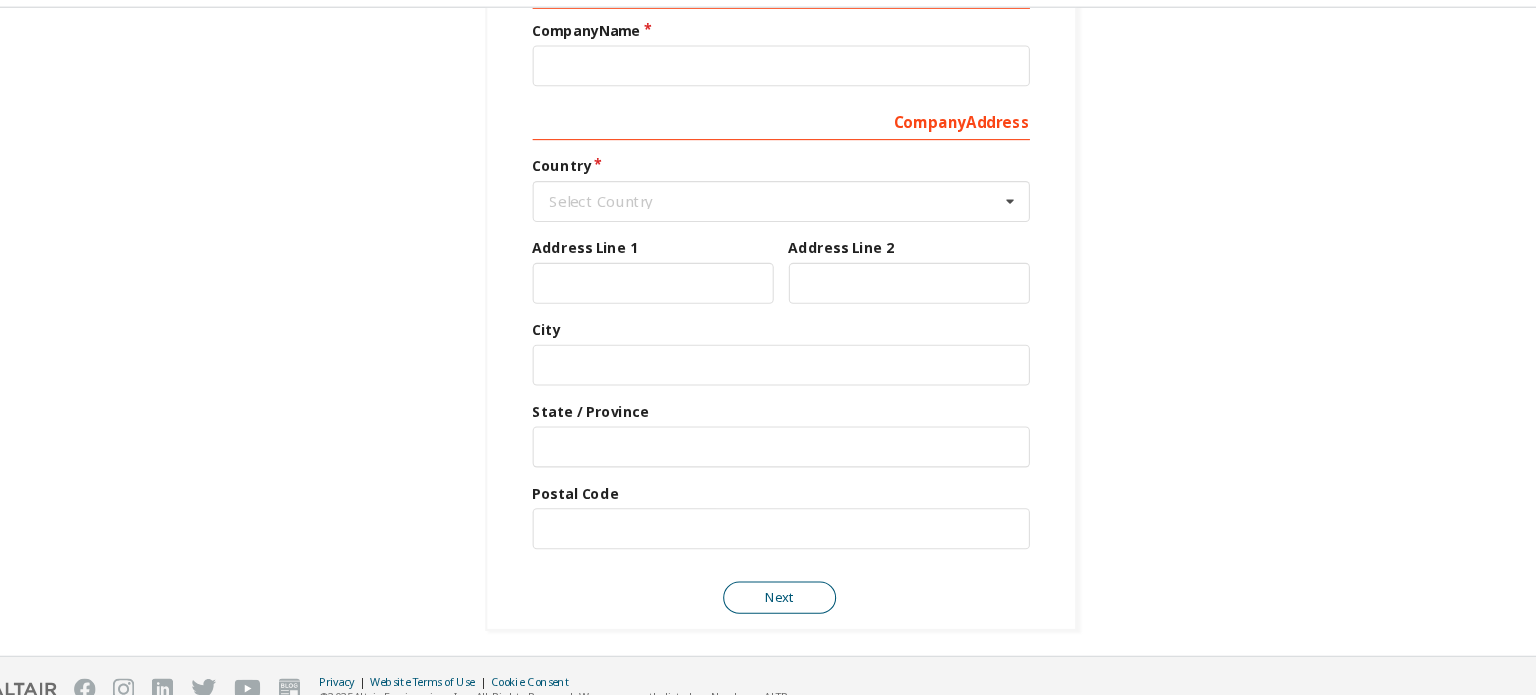 click on "Next" at bounding box center [767, 580] 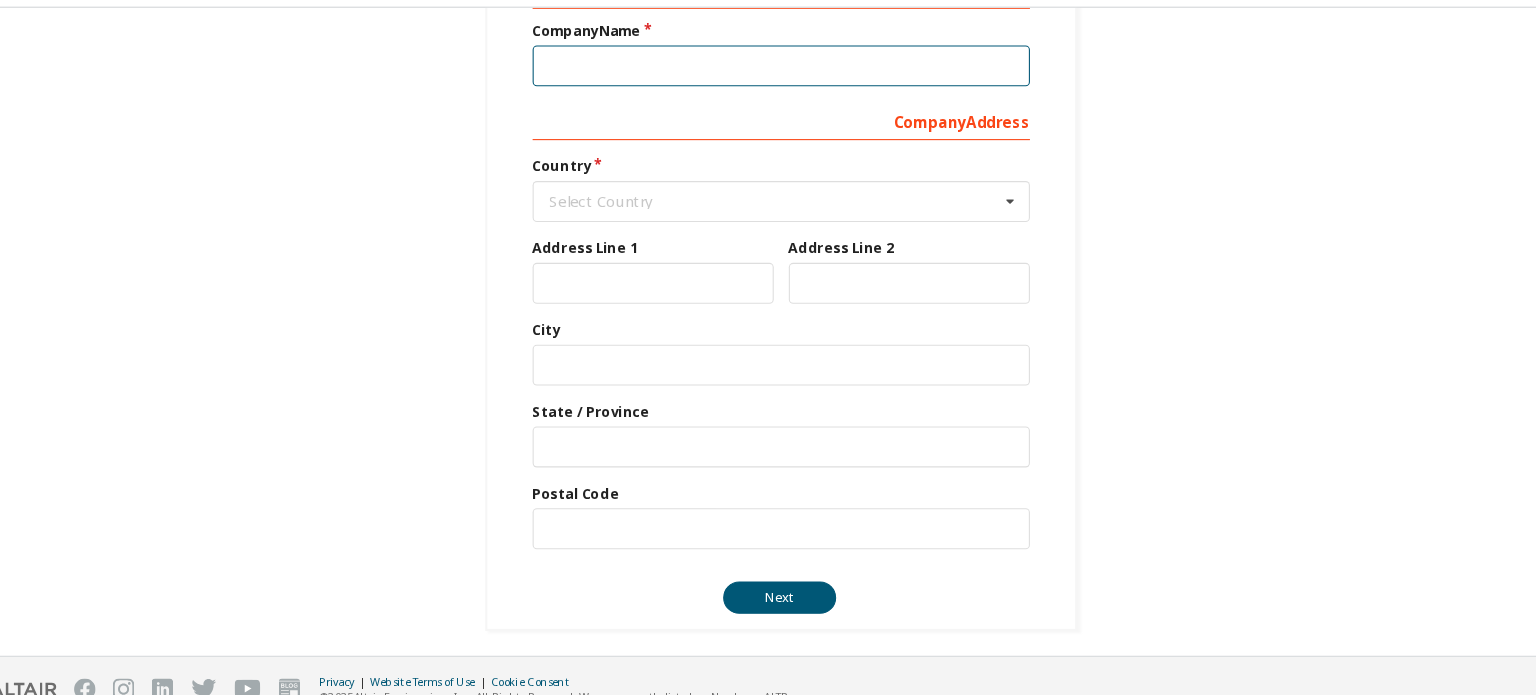 click at bounding box center (769, 86) 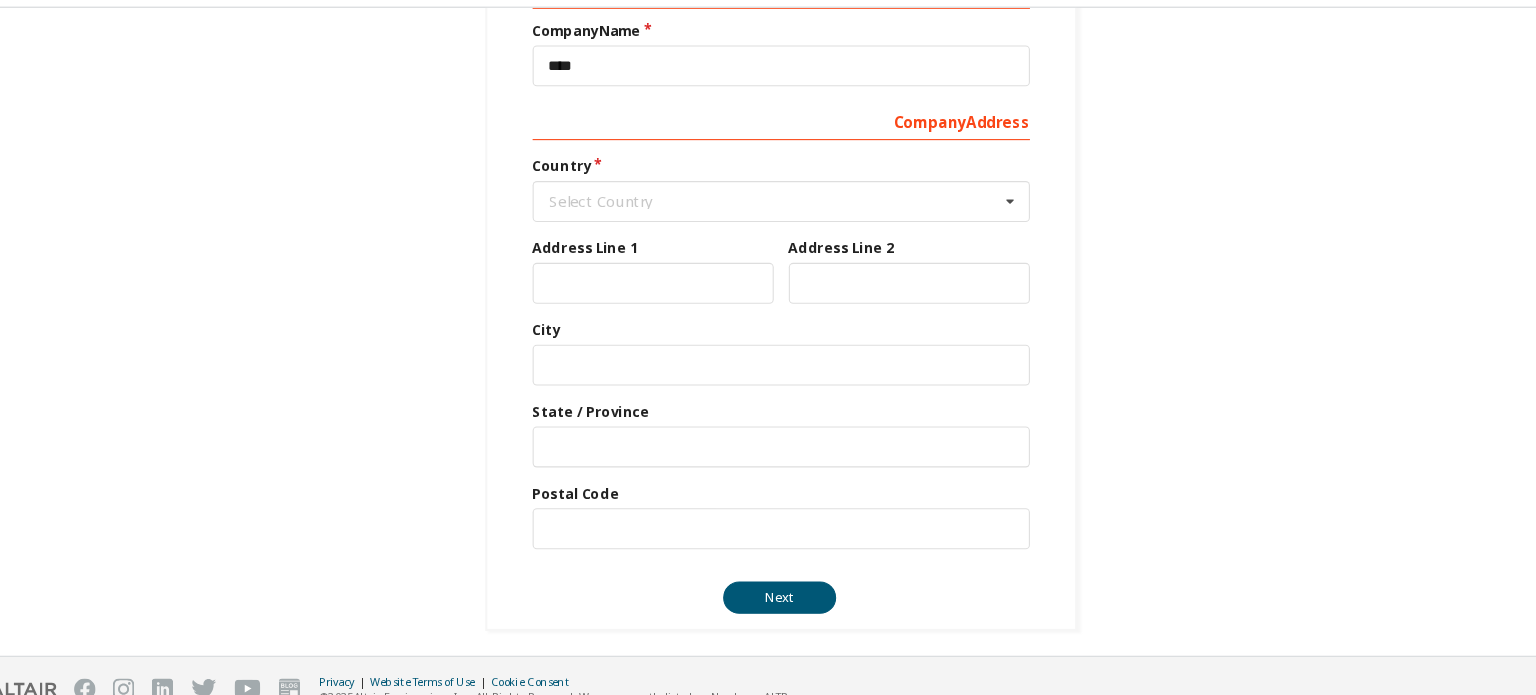 type 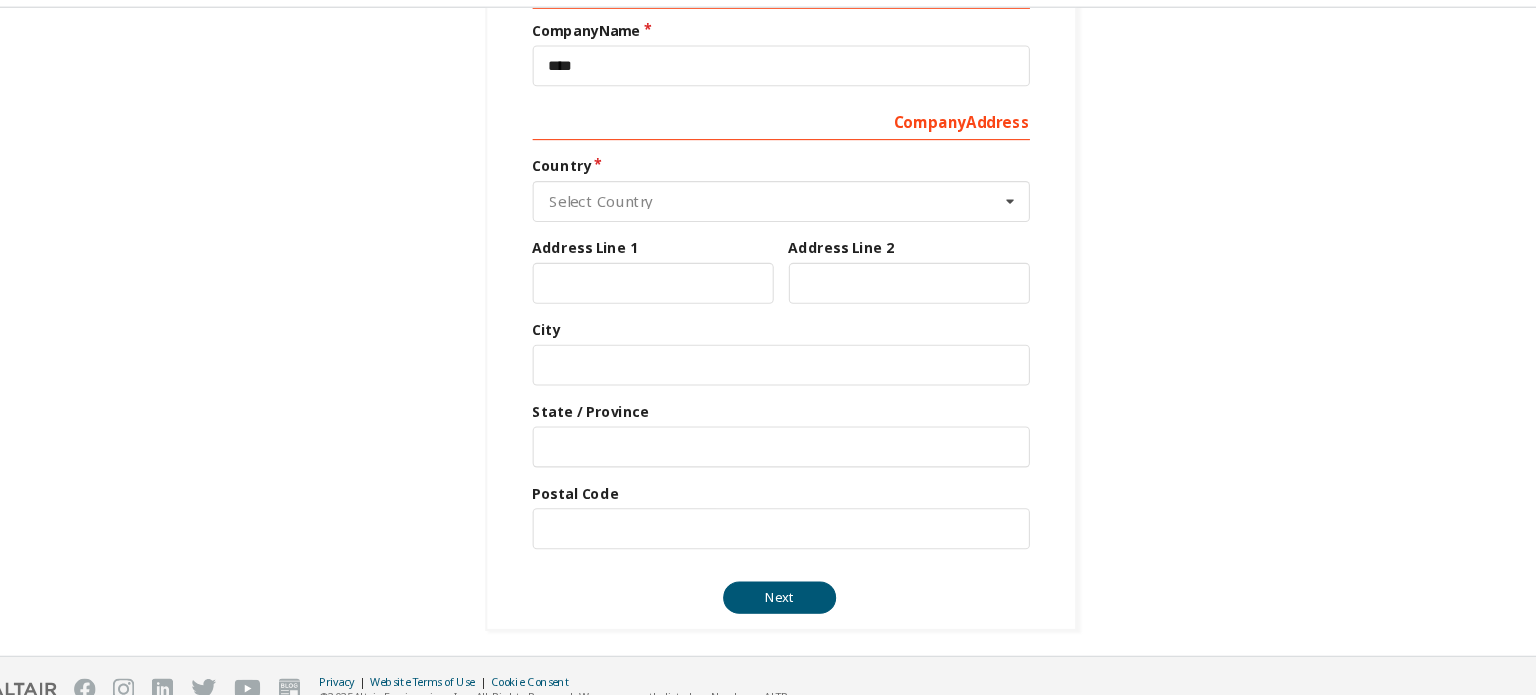 type on "*********" 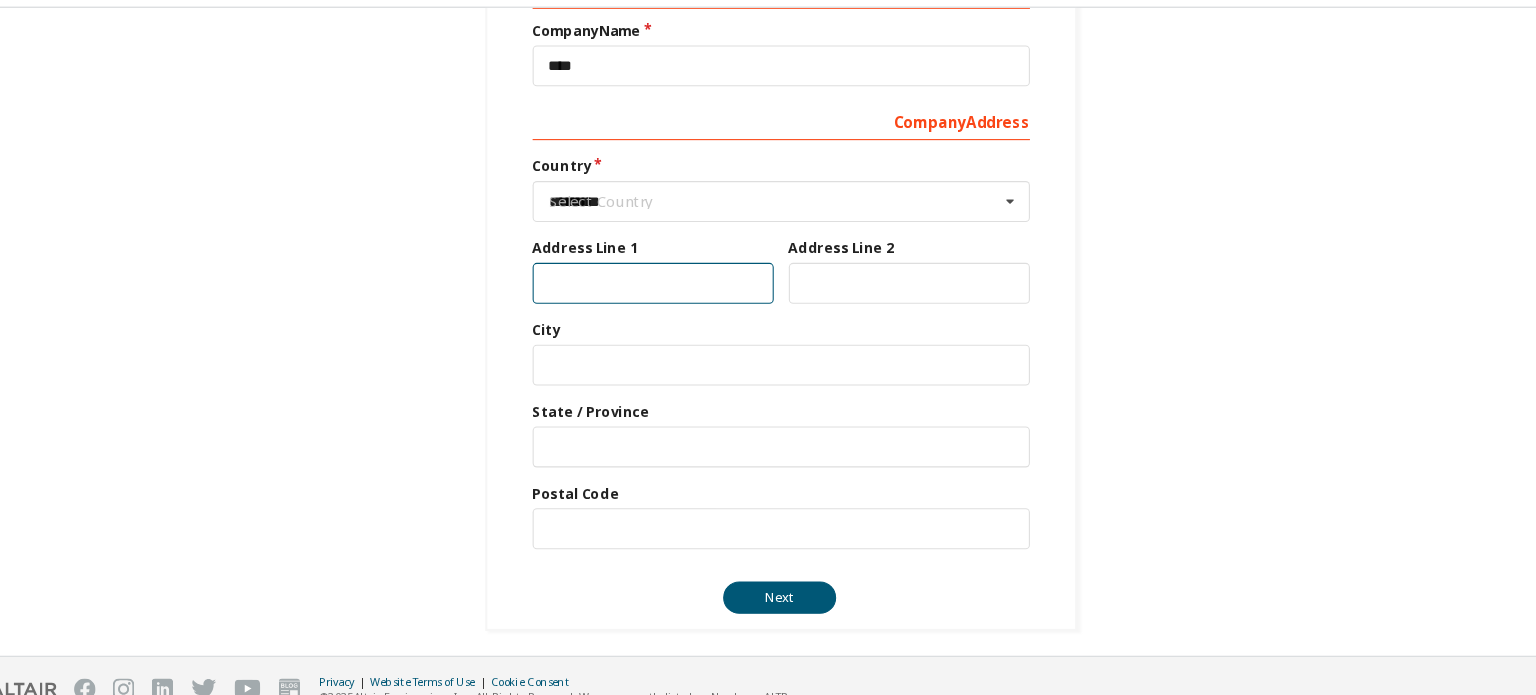 type on "****" 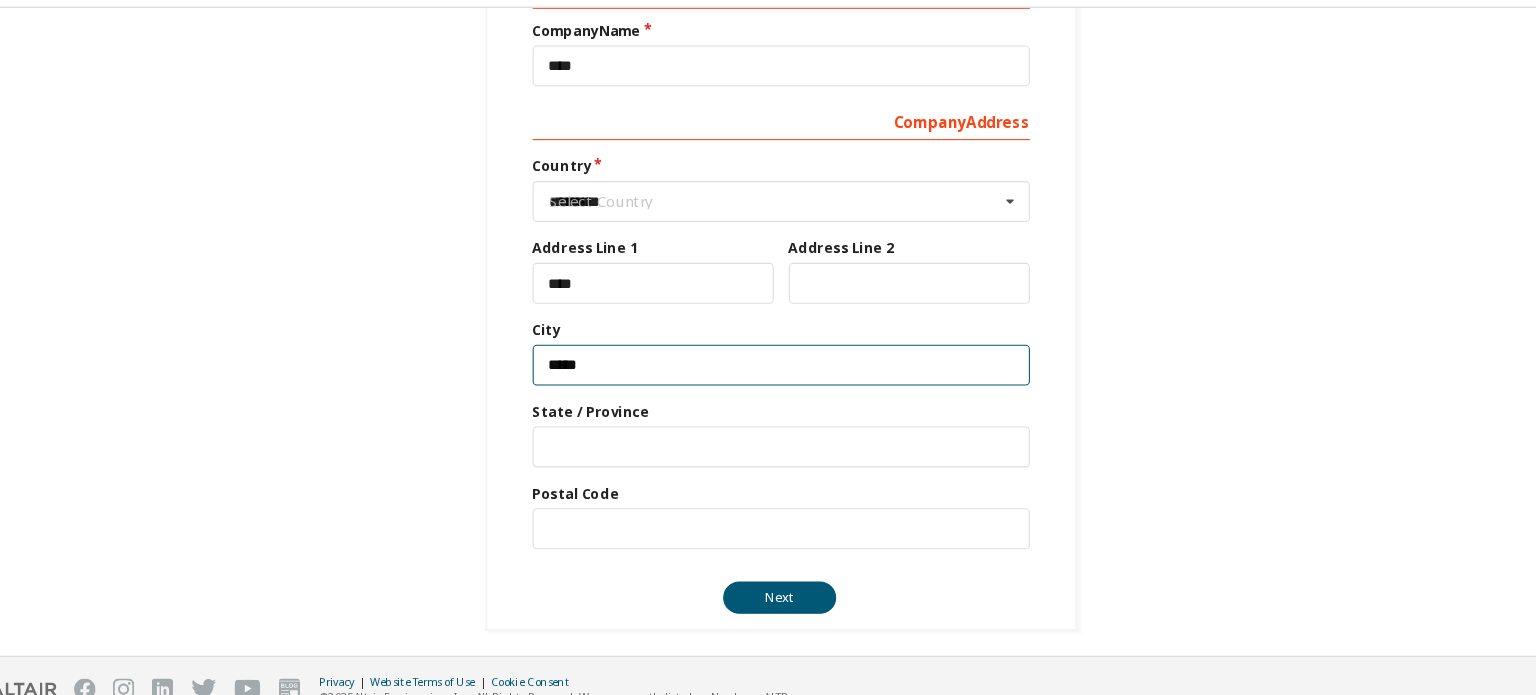 type on "**********" 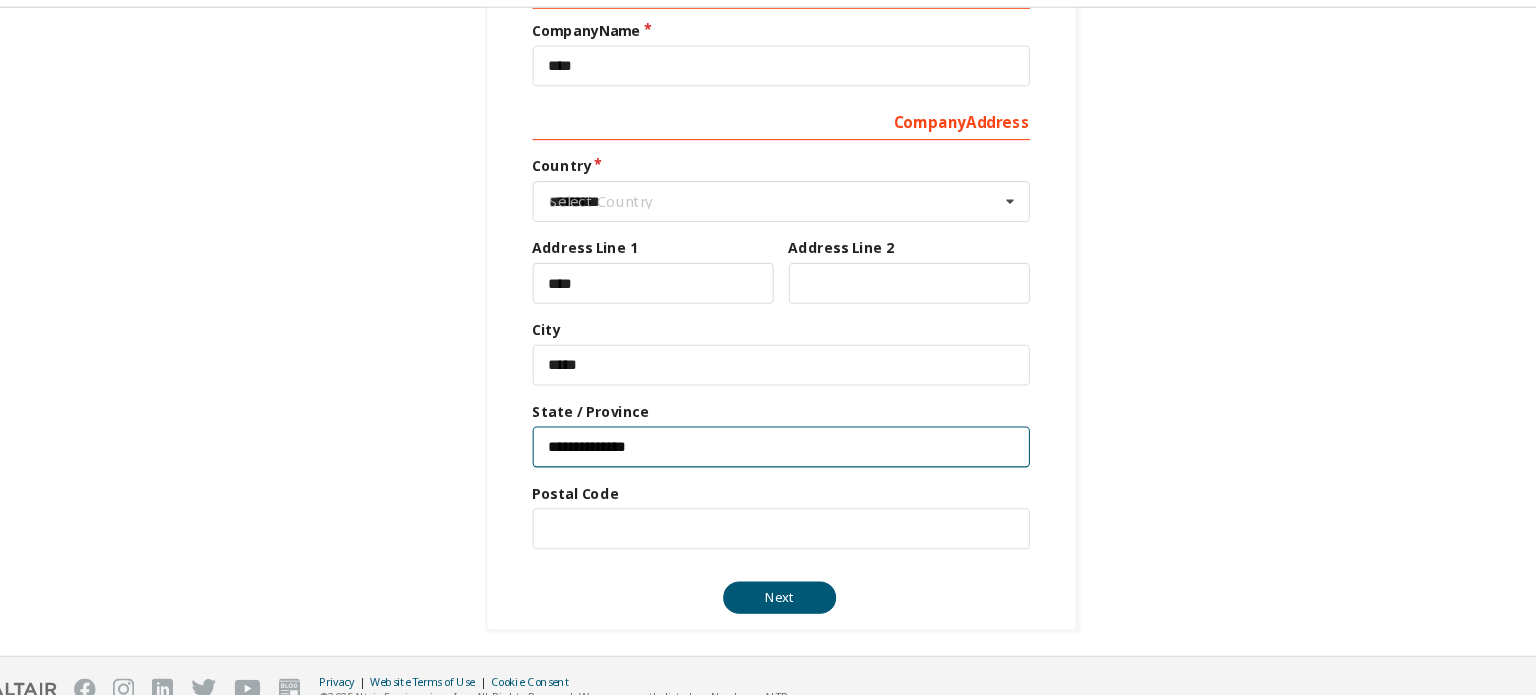 type on "****" 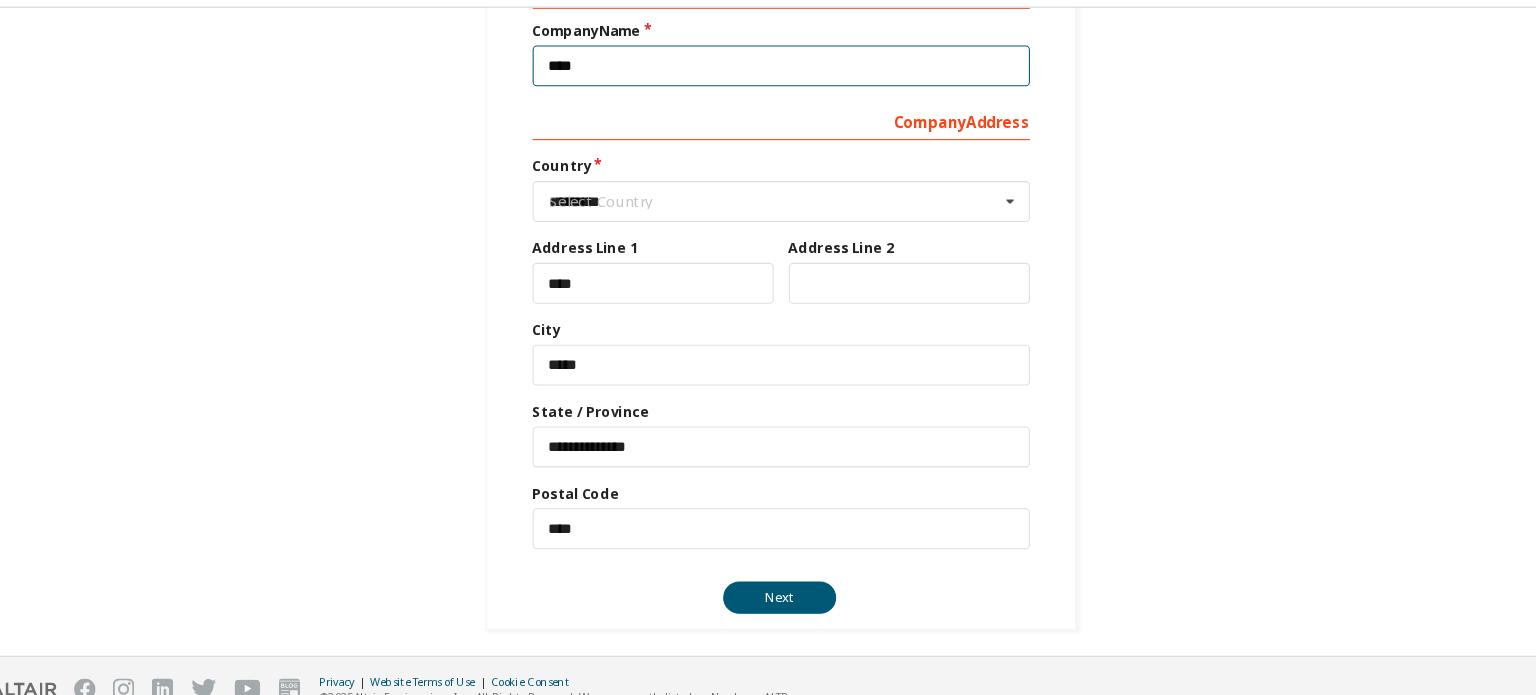 type 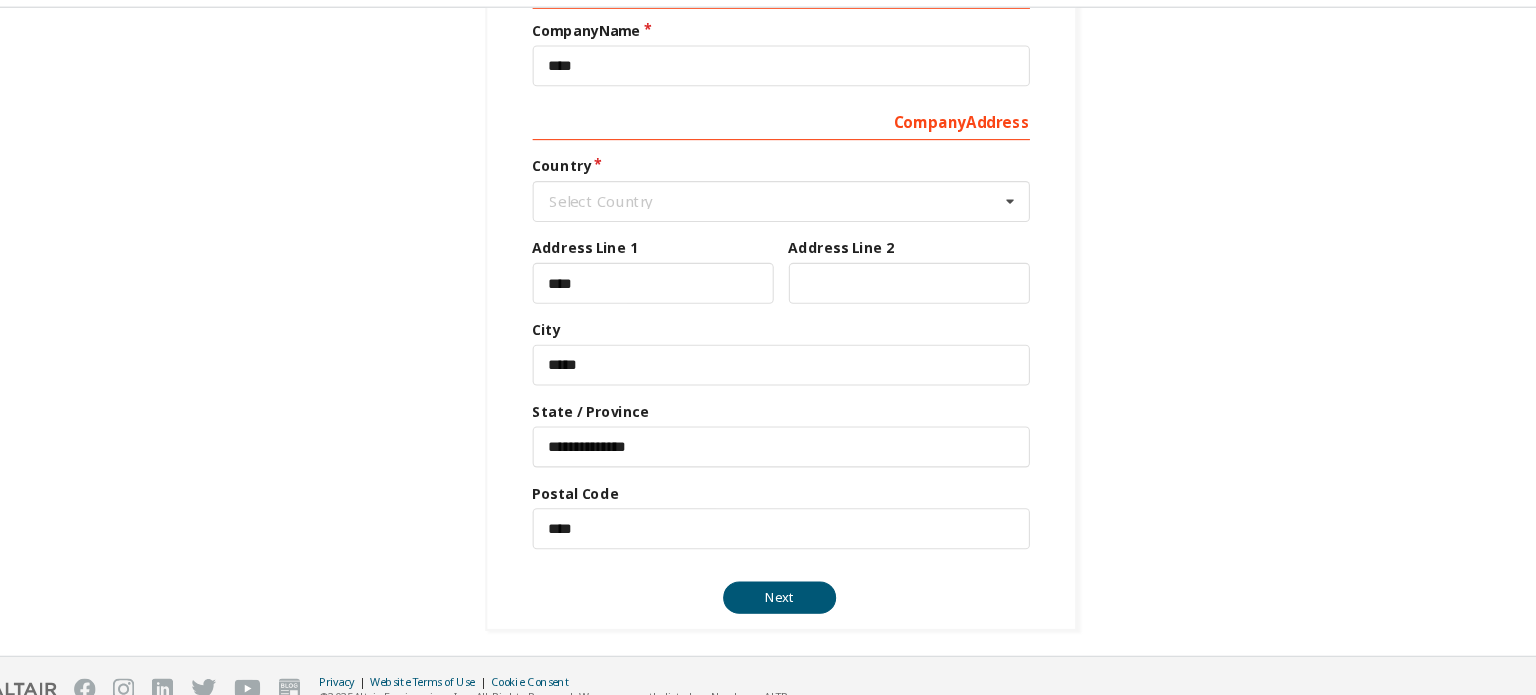 click on "Company  Address" at bounding box center (769, 137) 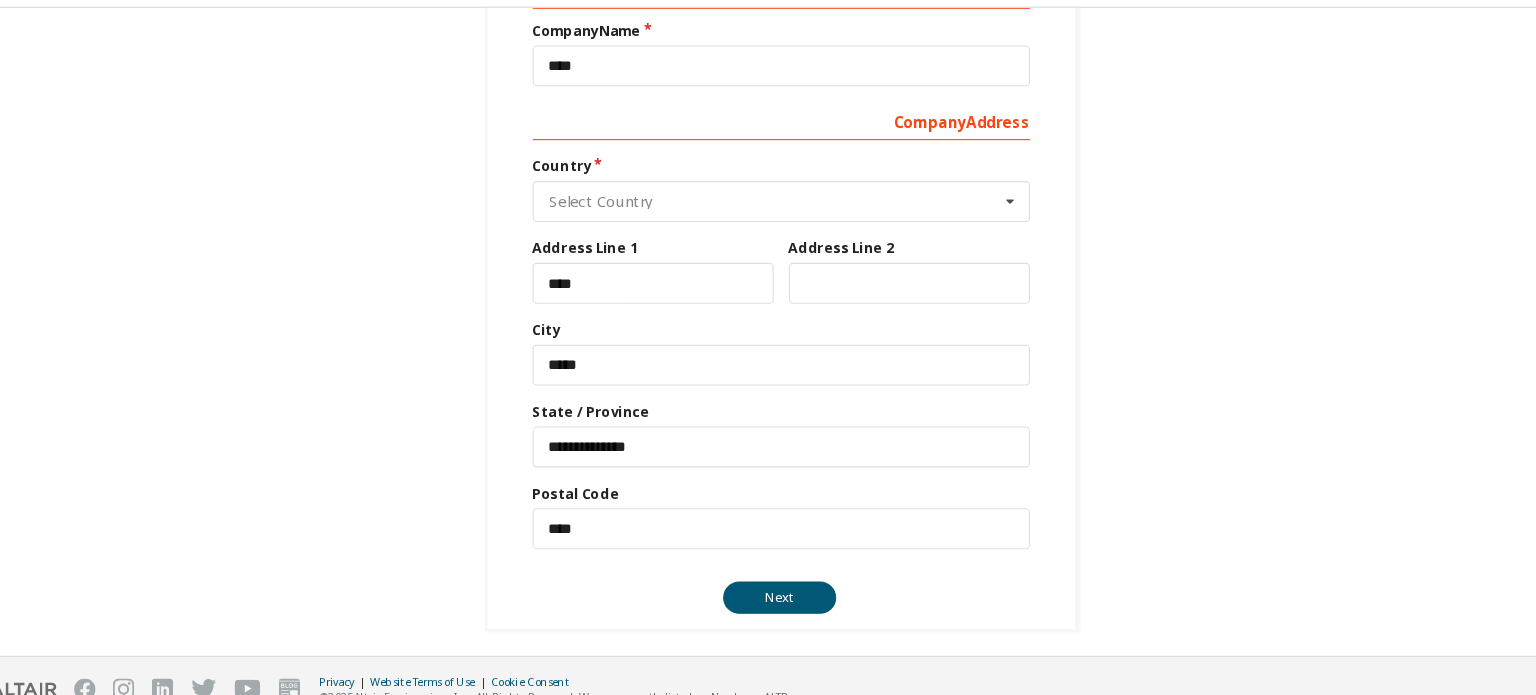 drag, startPoint x: 611, startPoint y: 197, endPoint x: 652, endPoint y: 252, distance: 68.60029 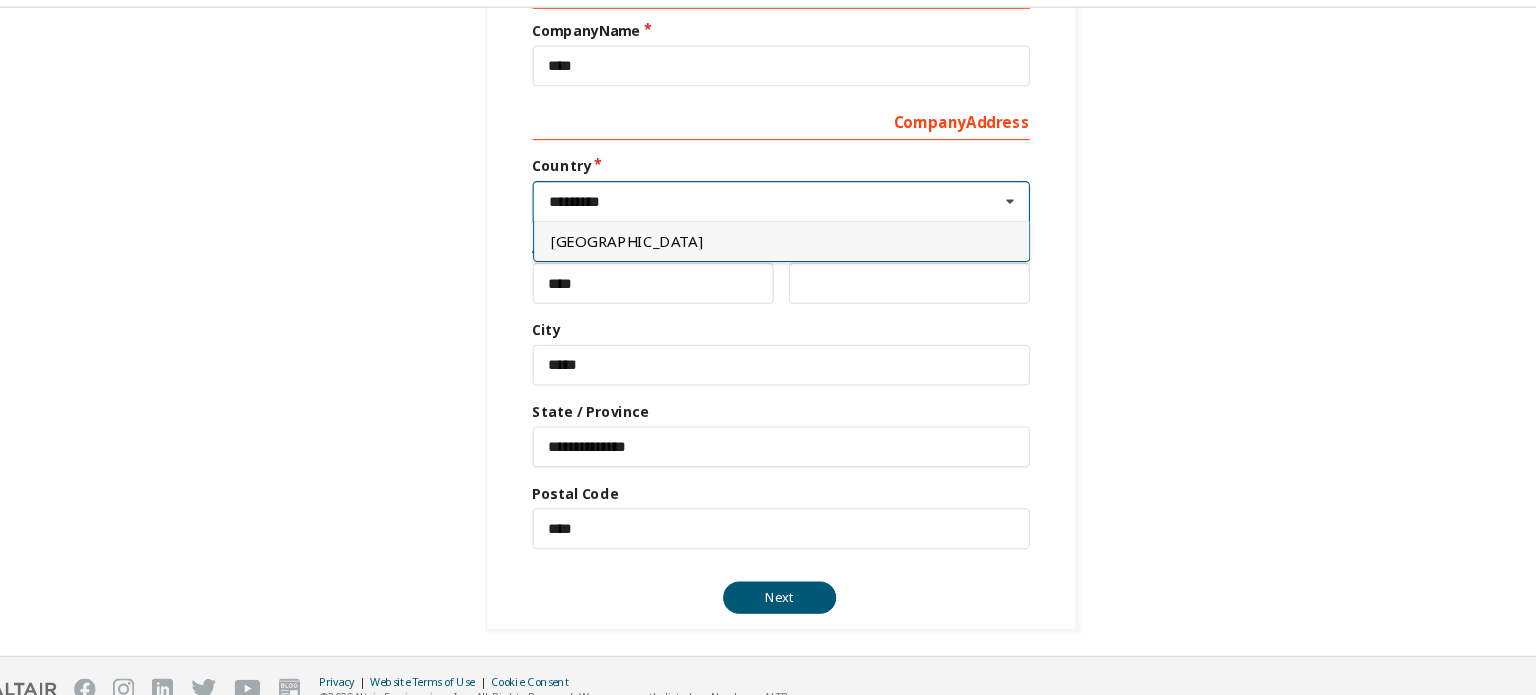 click on "Indonesia" at bounding box center [769, 249] 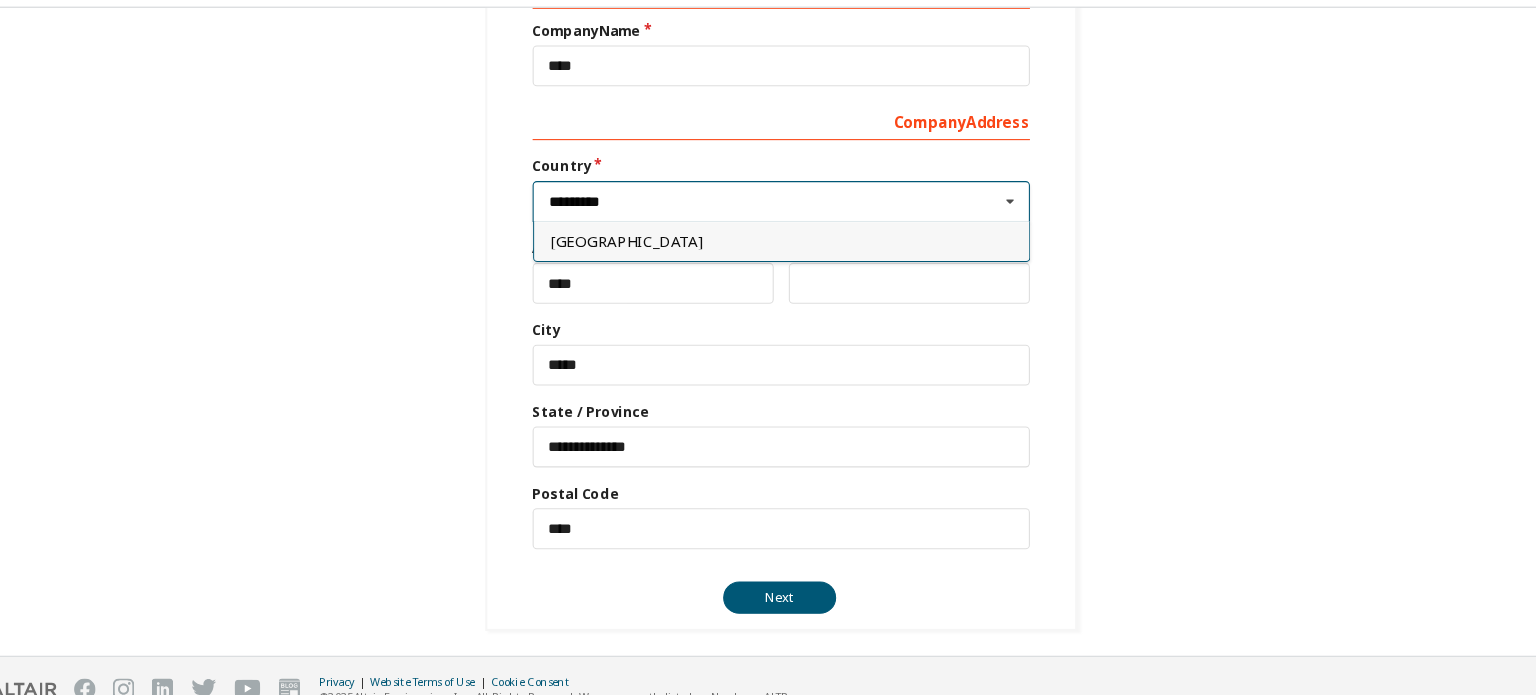 type on "***" 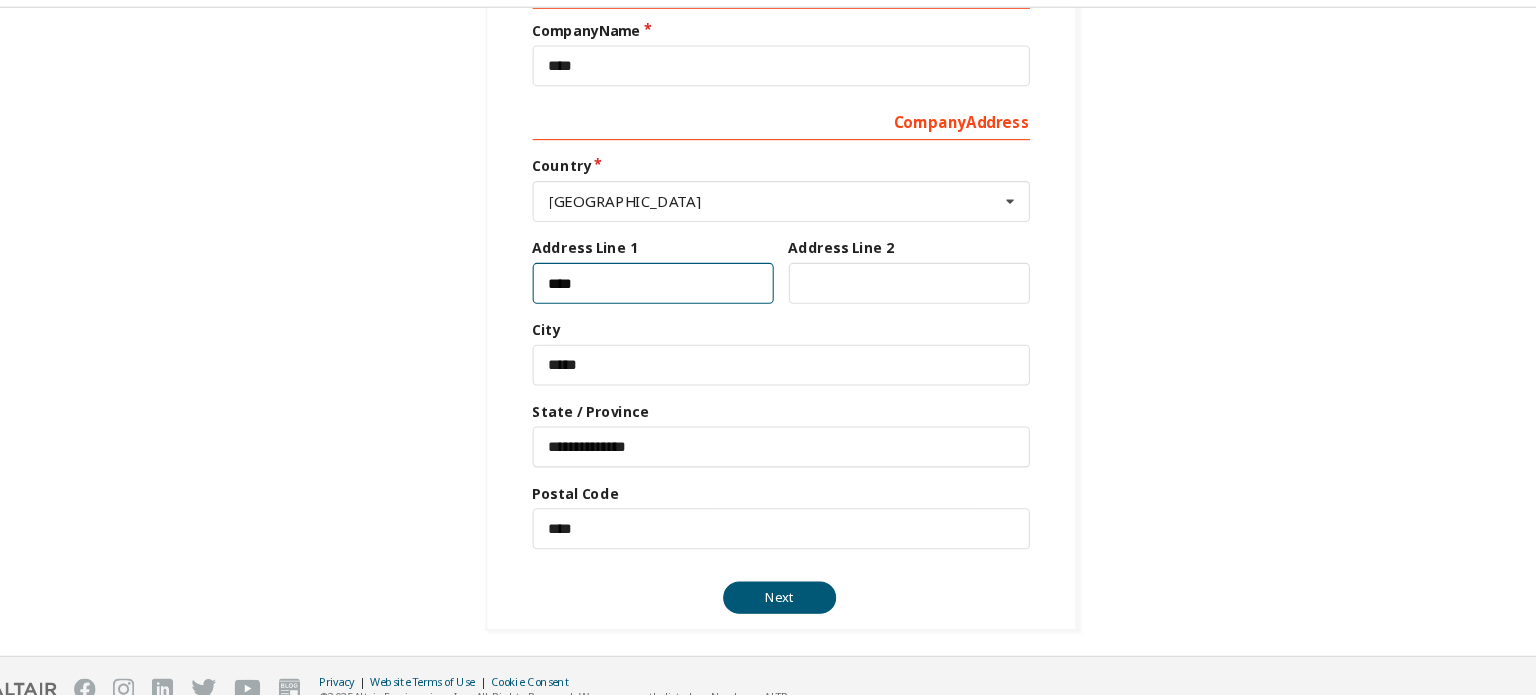 click on "****" at bounding box center [650, 288] 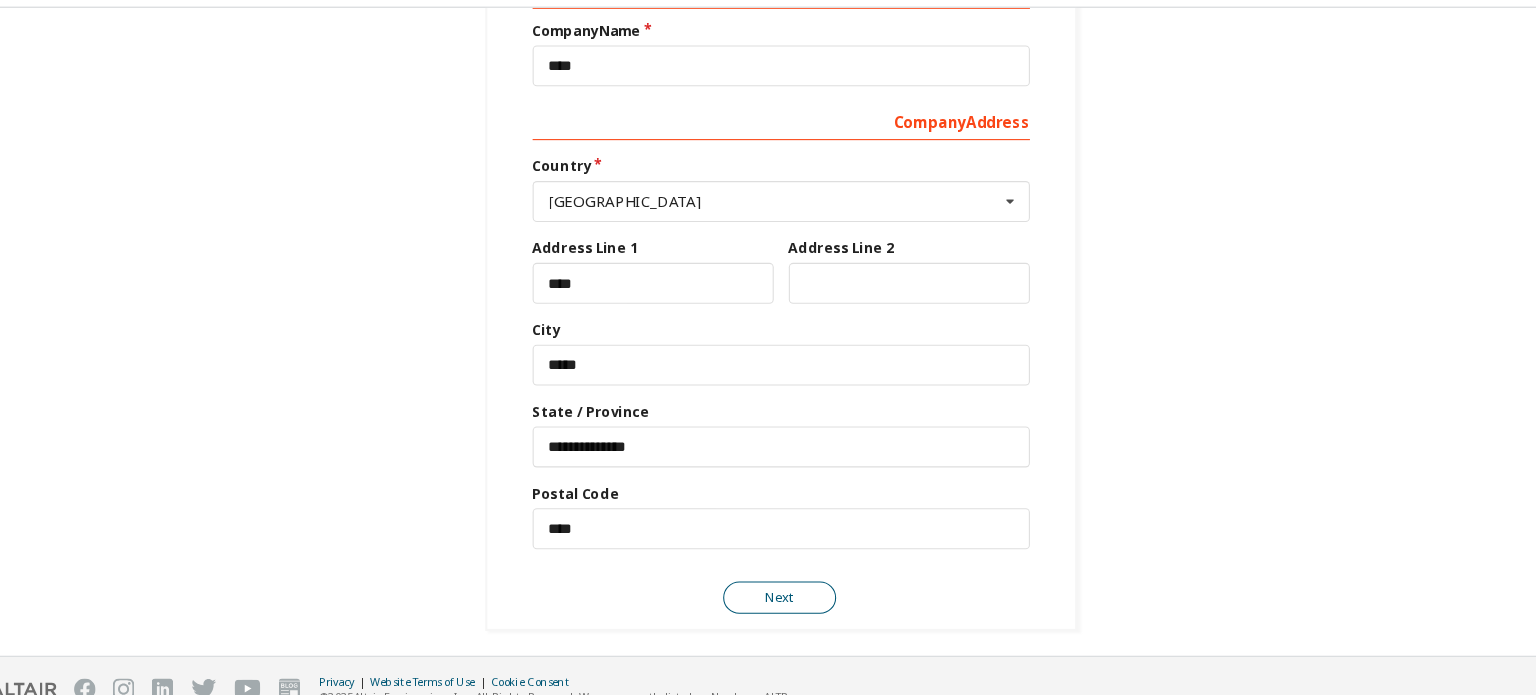 click on "Next" at bounding box center (767, 580) 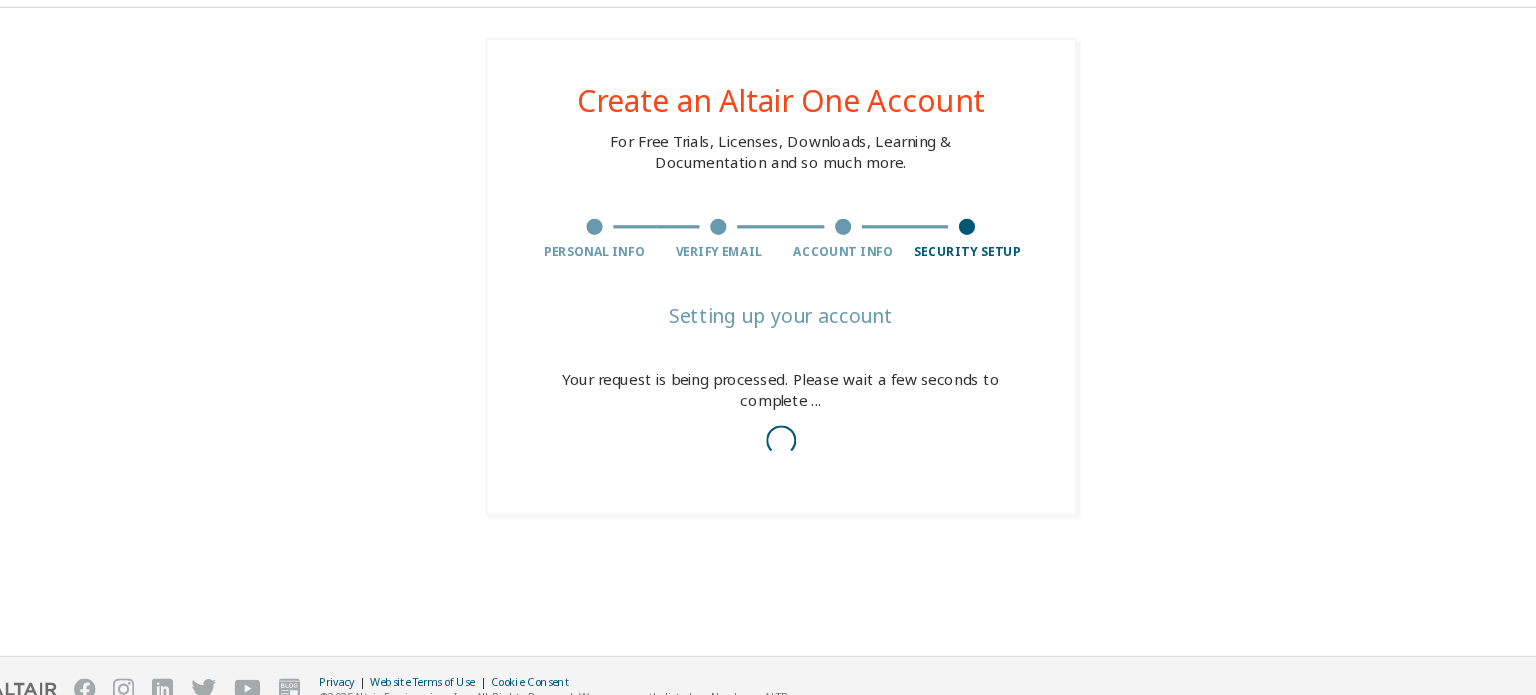scroll, scrollTop: 0, scrollLeft: 0, axis: both 